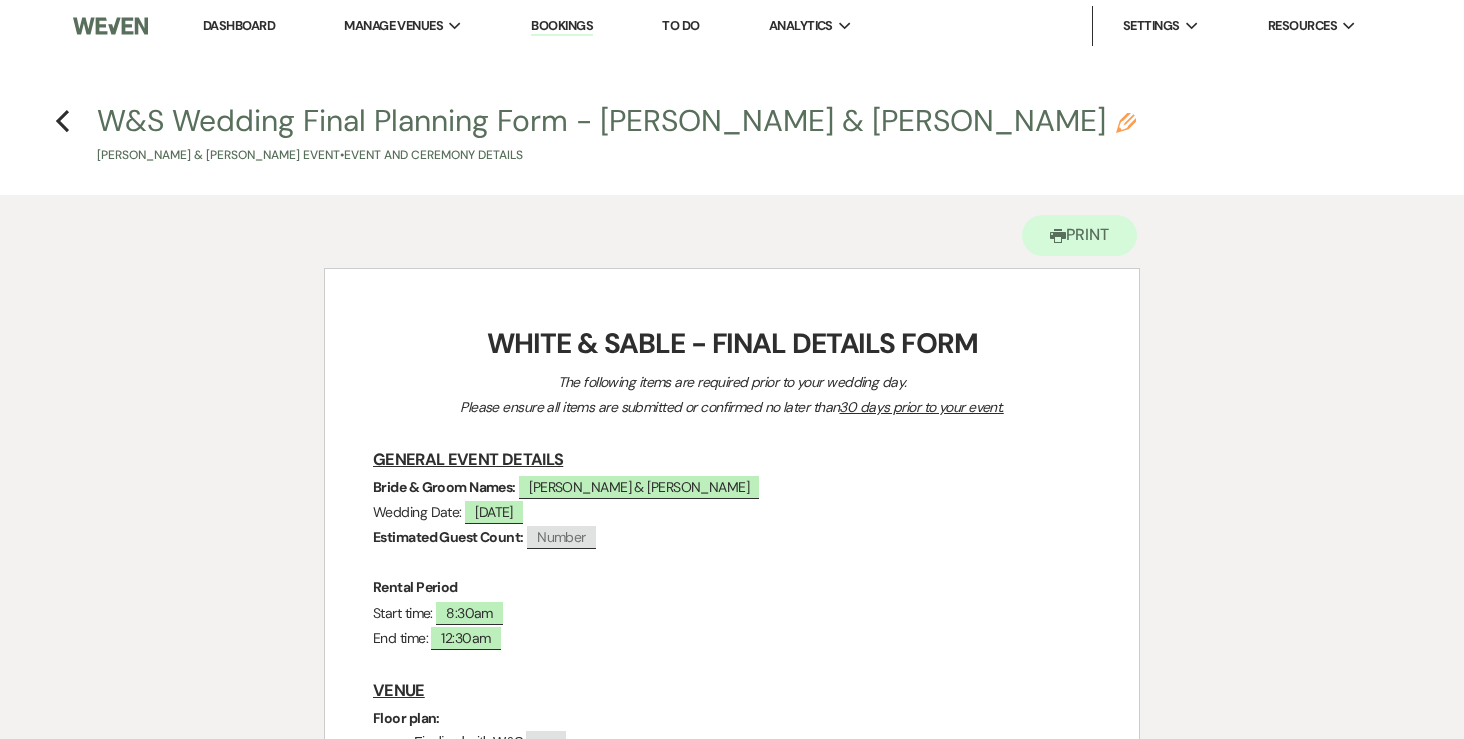 scroll, scrollTop: 1828, scrollLeft: 0, axis: vertical 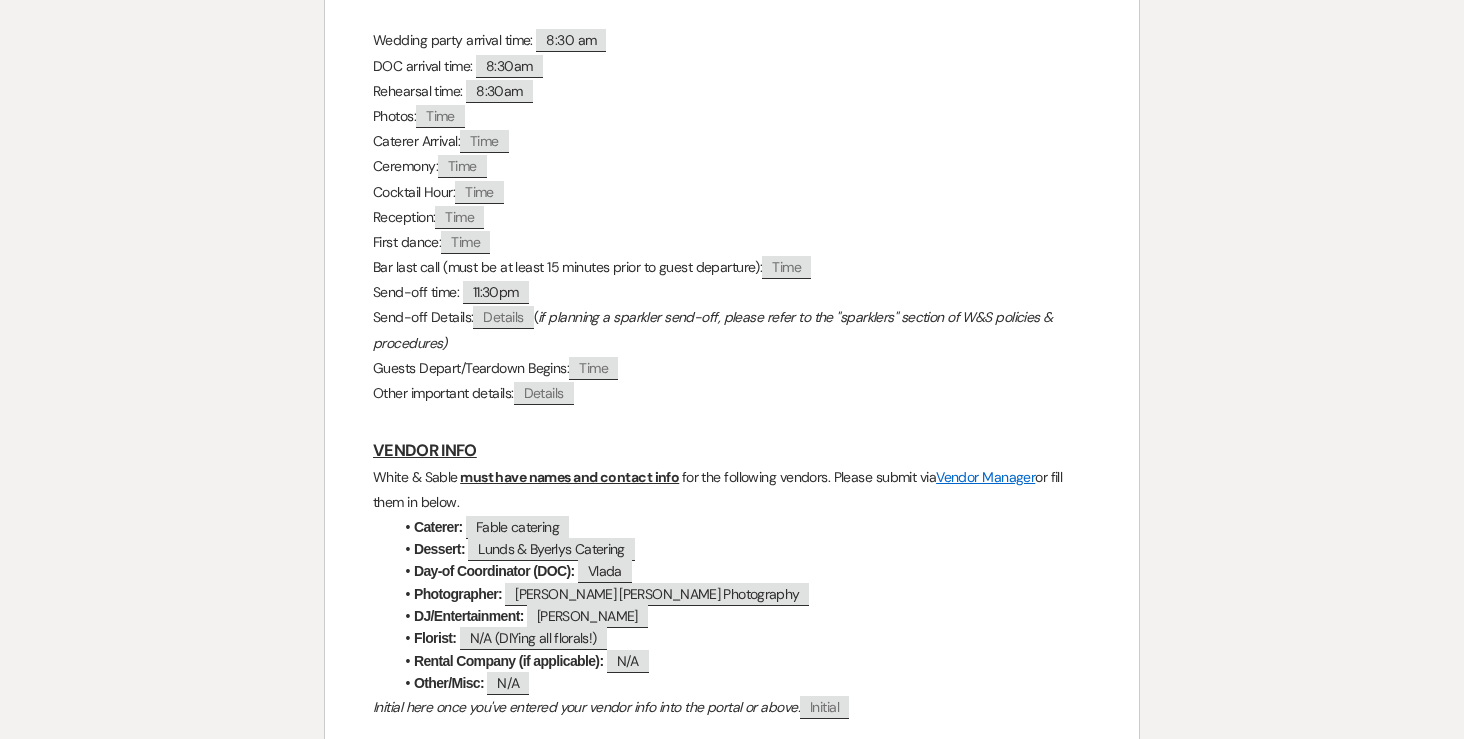 click on "First dance:  ﻿ Time ﻿" at bounding box center [732, 242] 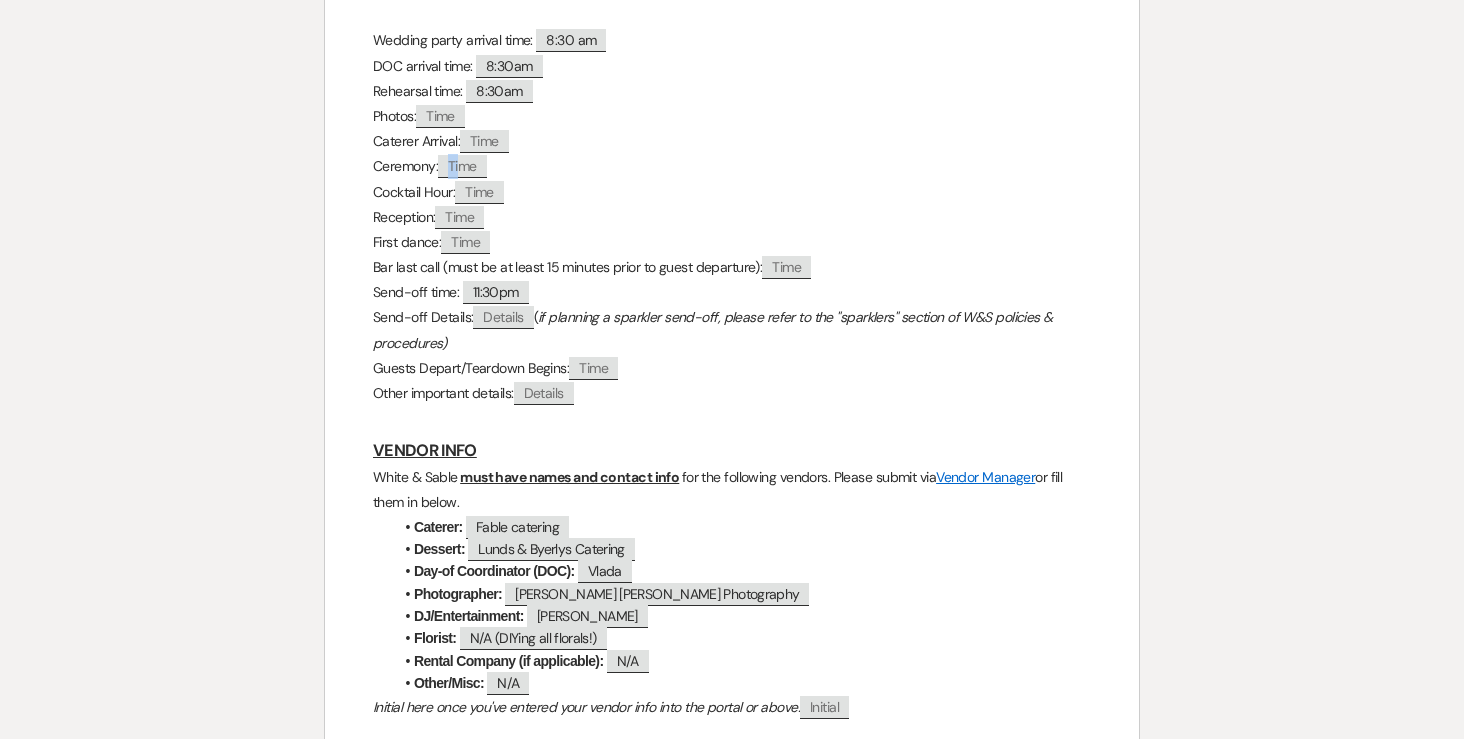 click on "Time" at bounding box center (462, 166) 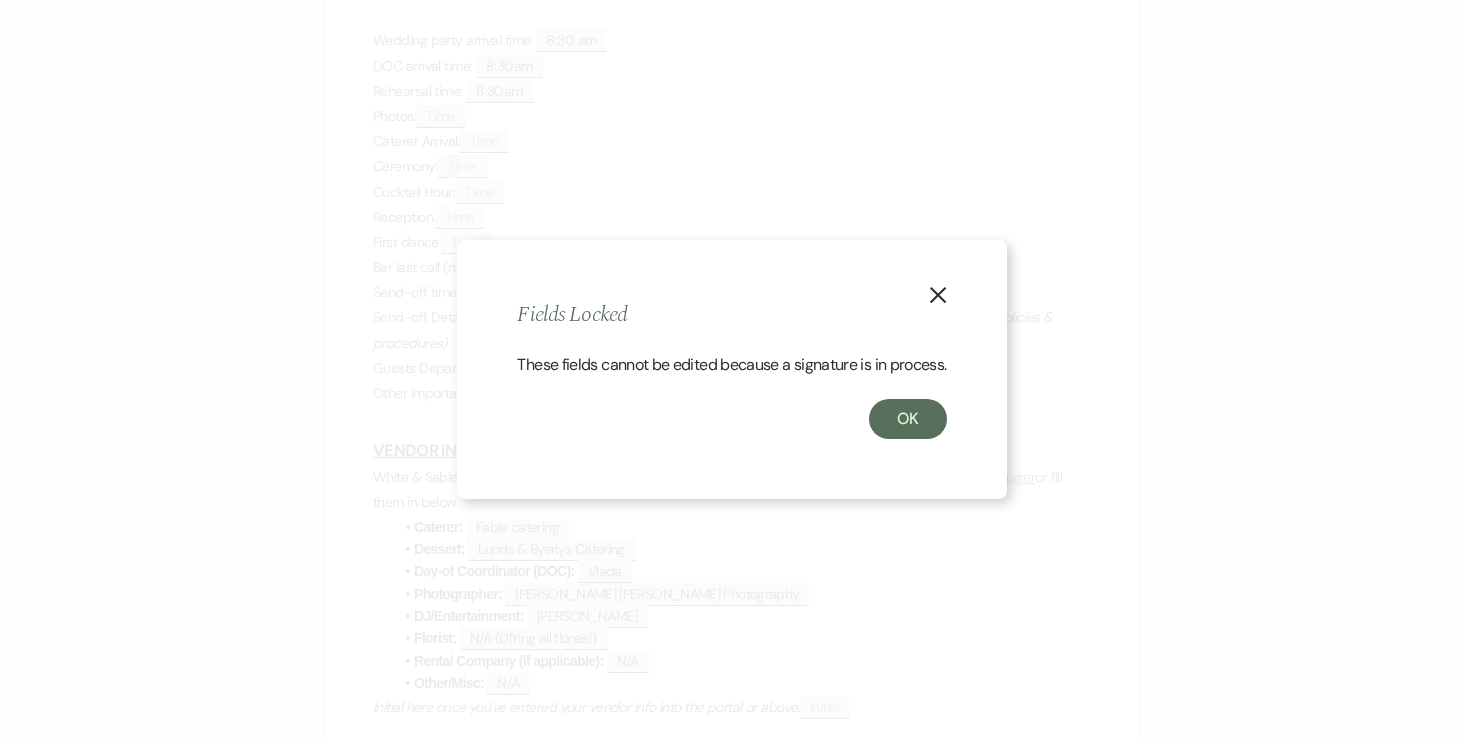 click on "X" 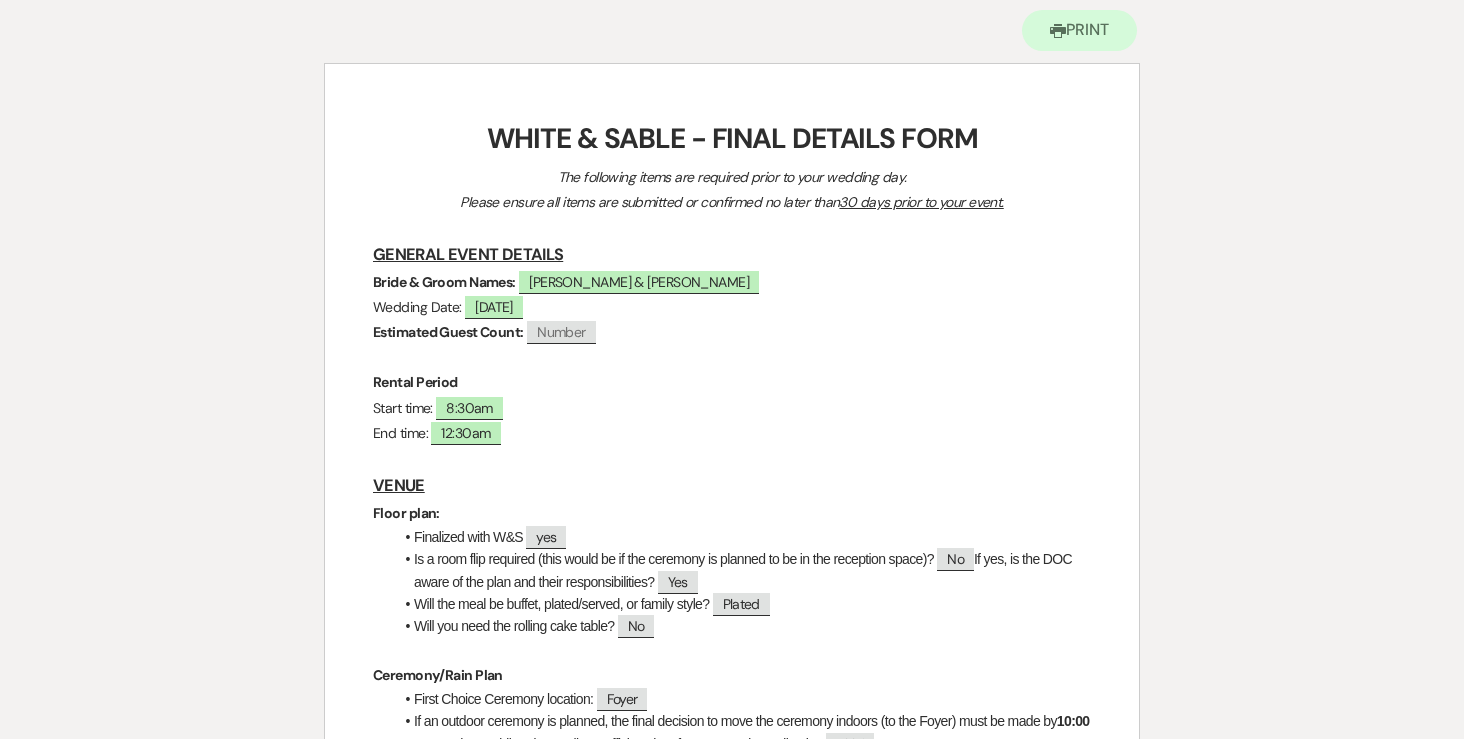 scroll, scrollTop: 0, scrollLeft: 0, axis: both 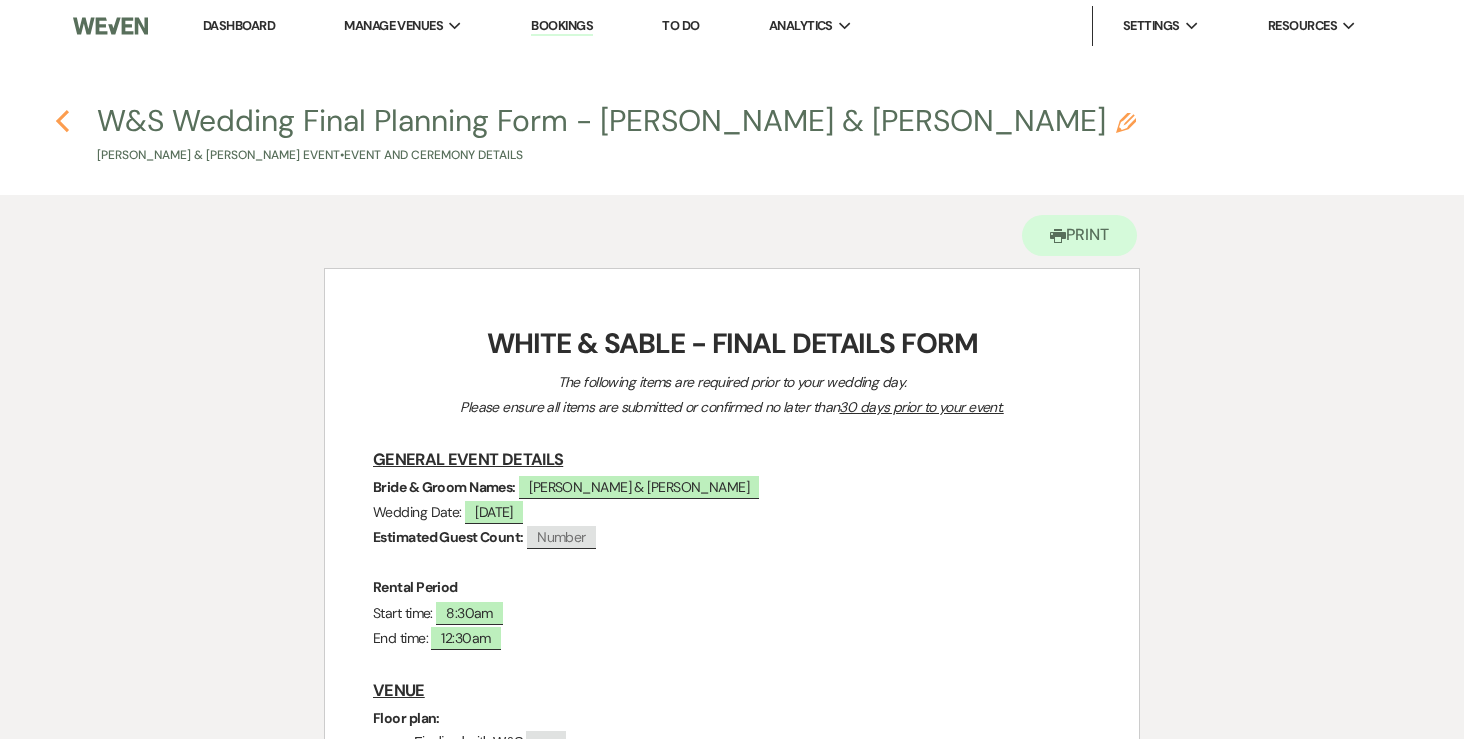 click 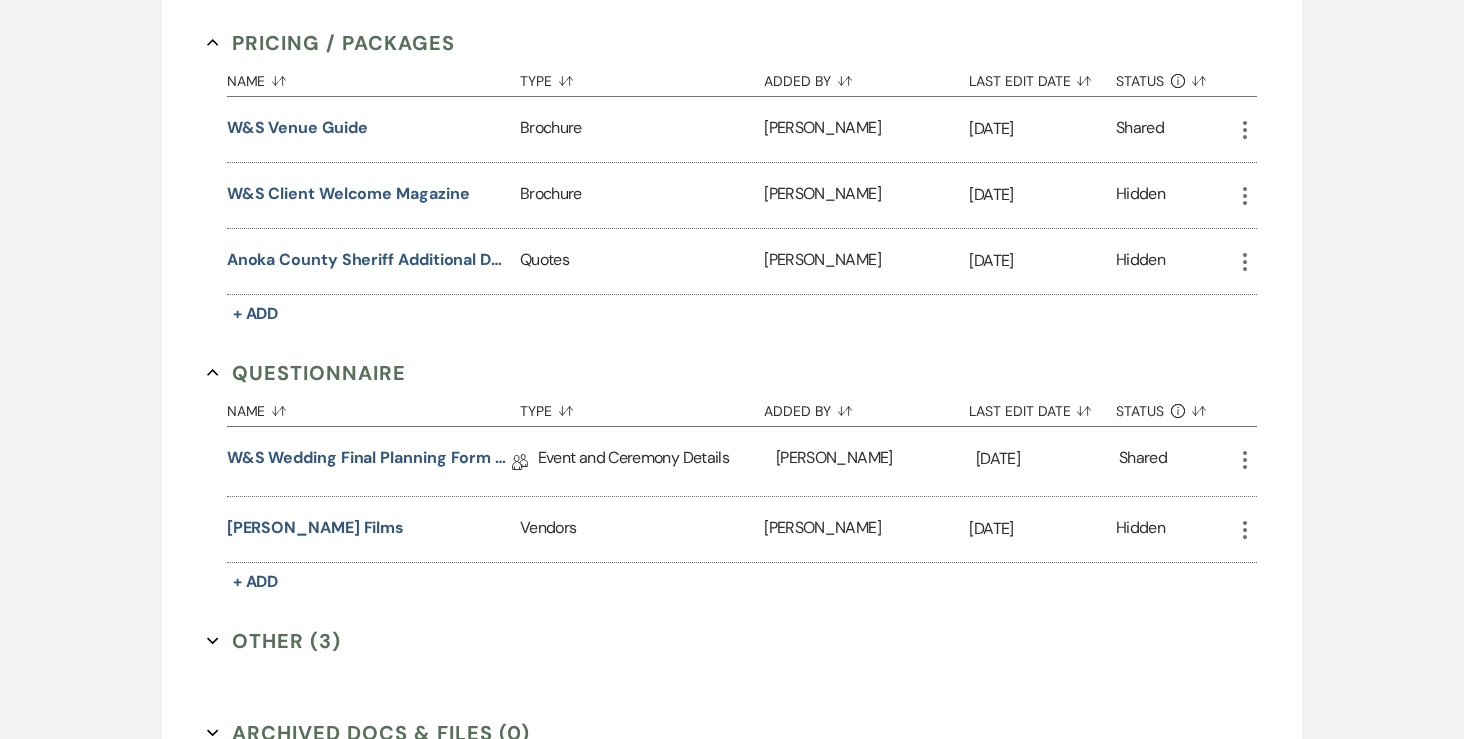 scroll, scrollTop: 2947, scrollLeft: 0, axis: vertical 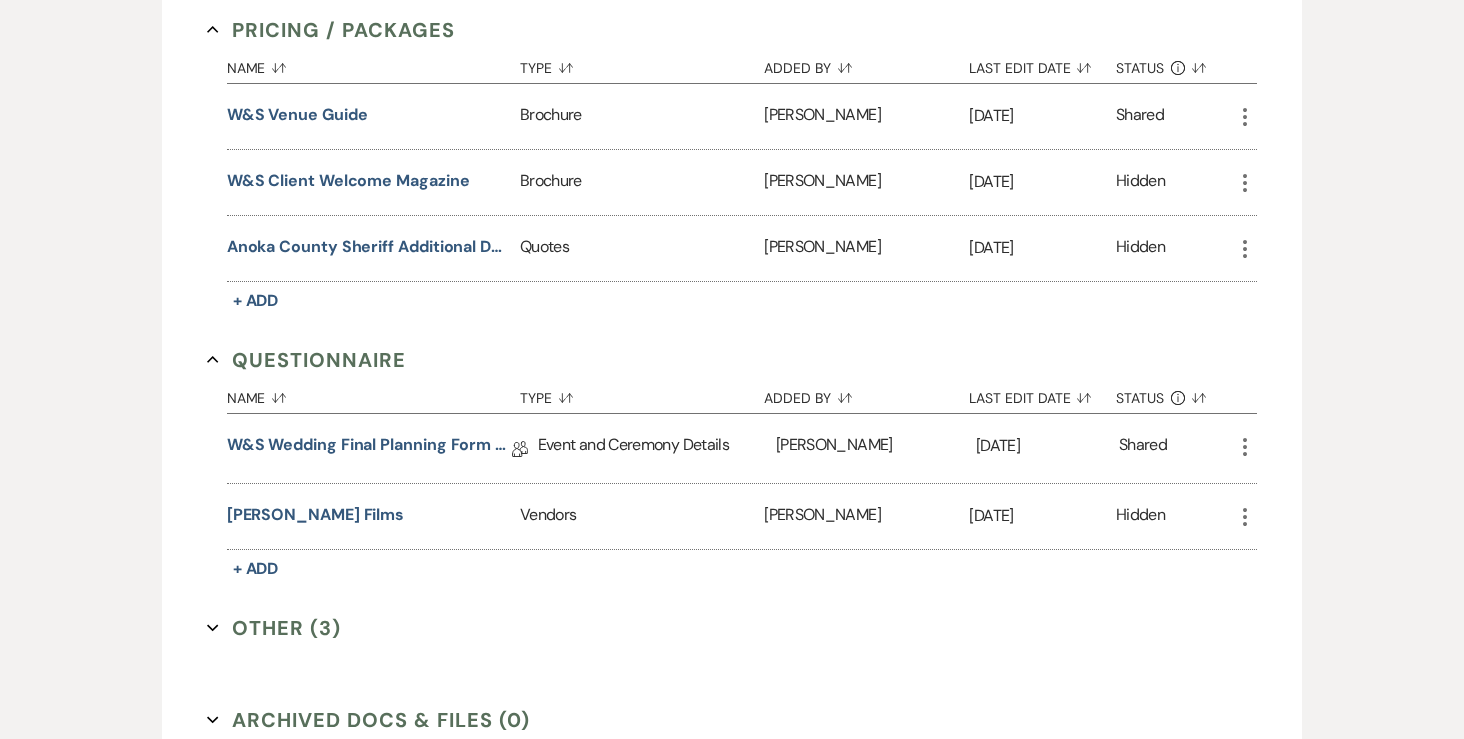 click on "More" 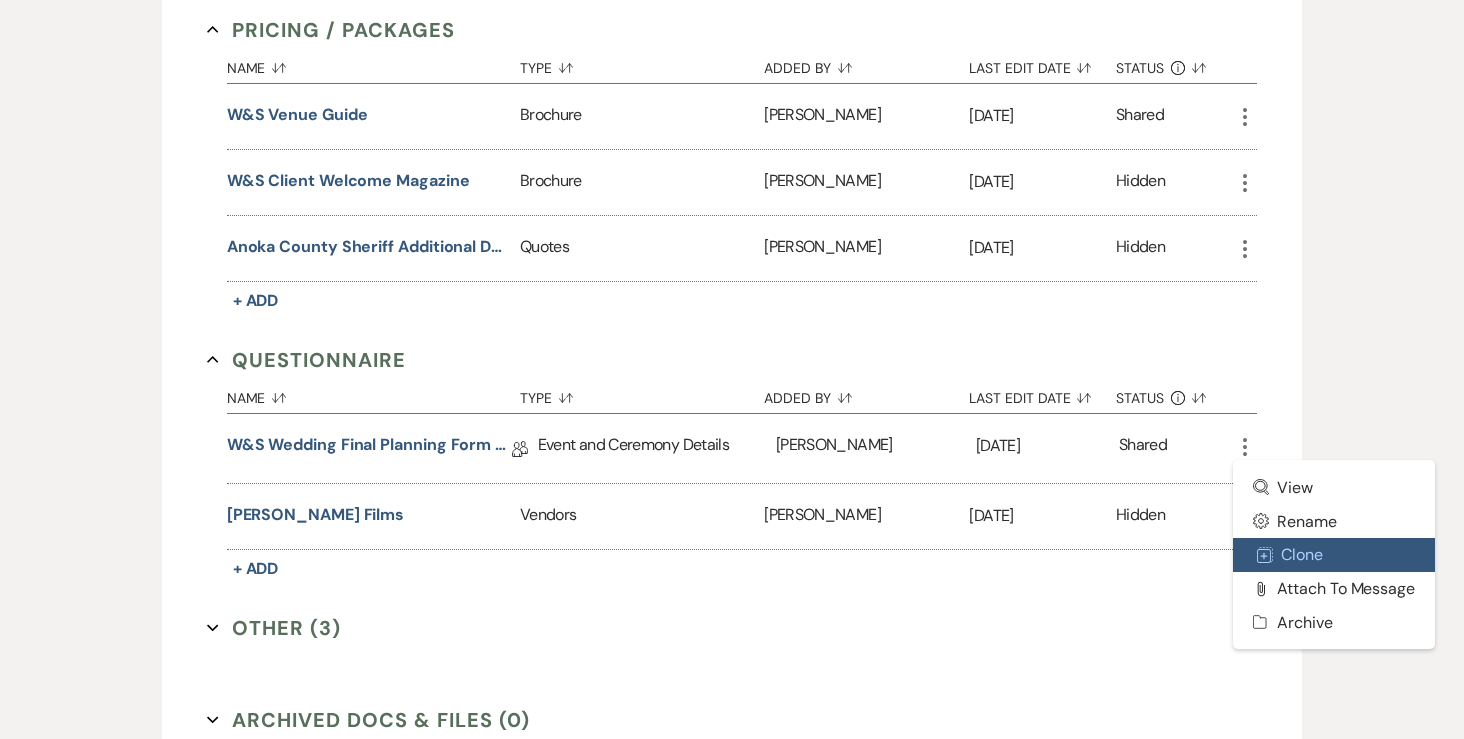 click on "Duplicate Clone" at bounding box center [1334, 555] 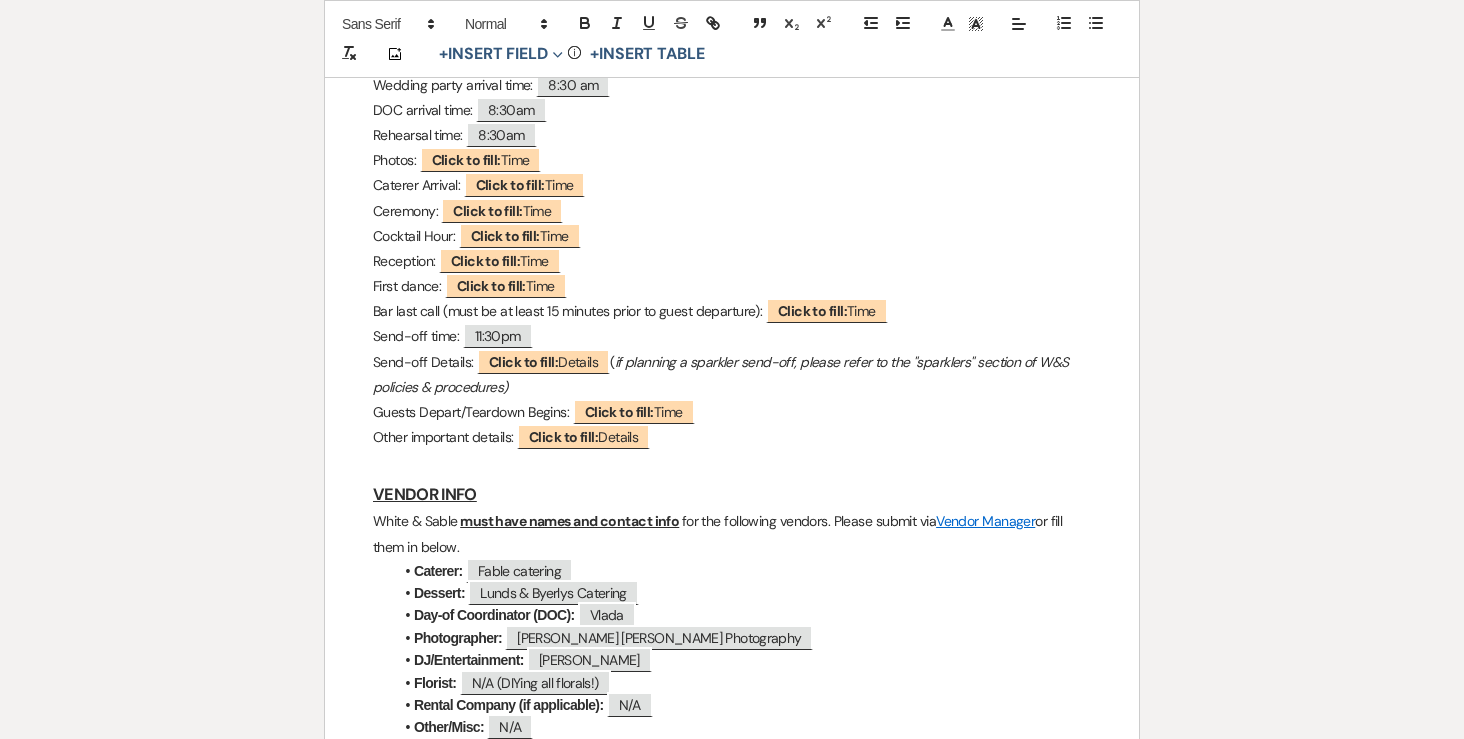 scroll, scrollTop: 1973, scrollLeft: 0, axis: vertical 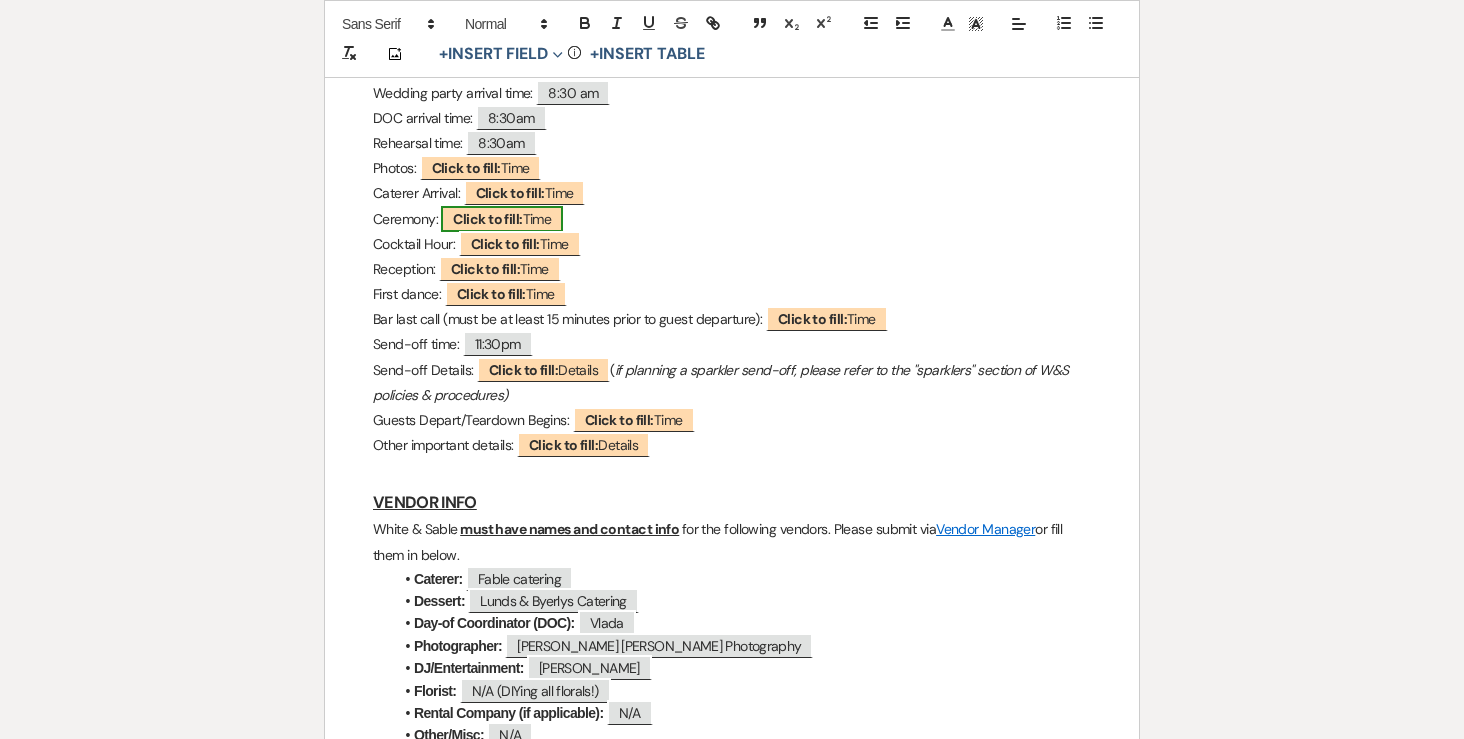 click on "Click to fill:" at bounding box center [487, 219] 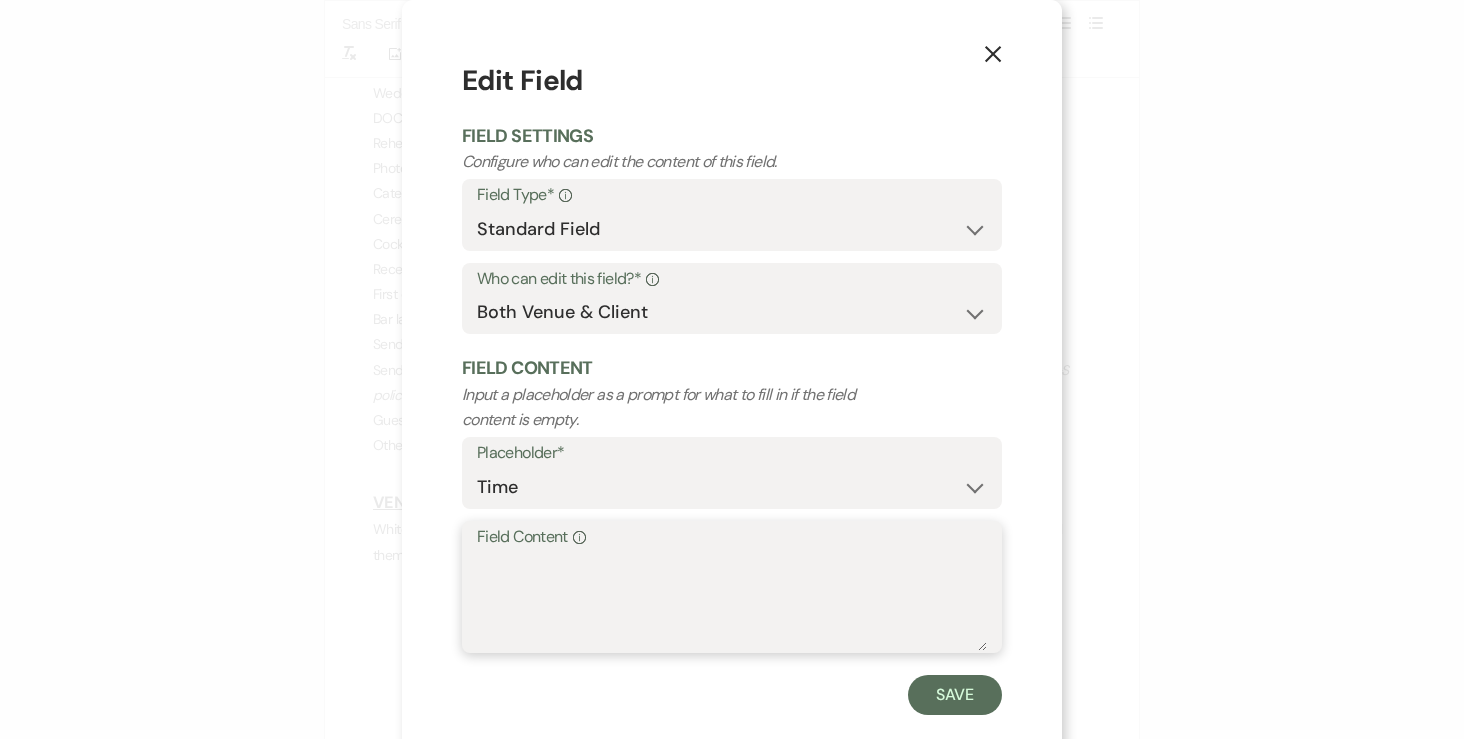 click on "Field Content Info" at bounding box center [732, 601] 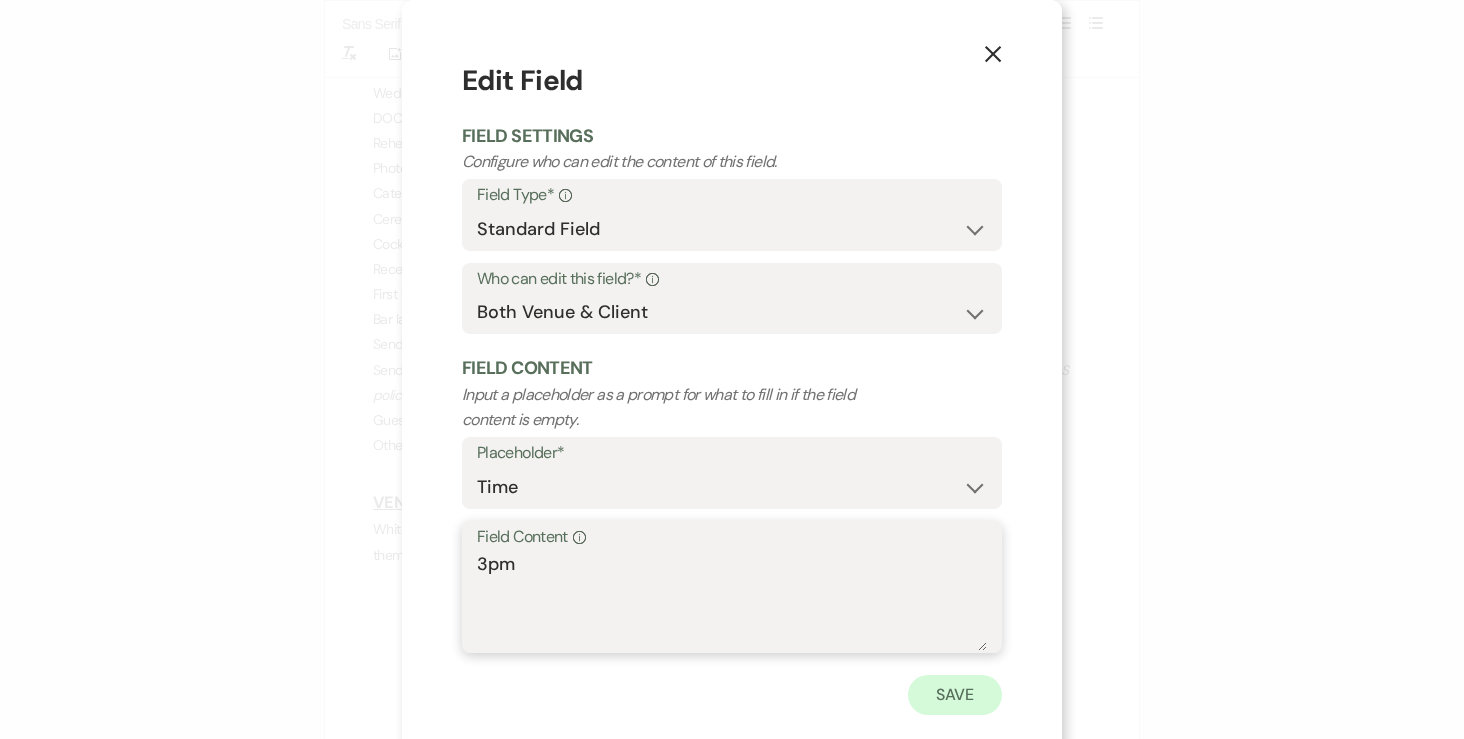 type on "3pm" 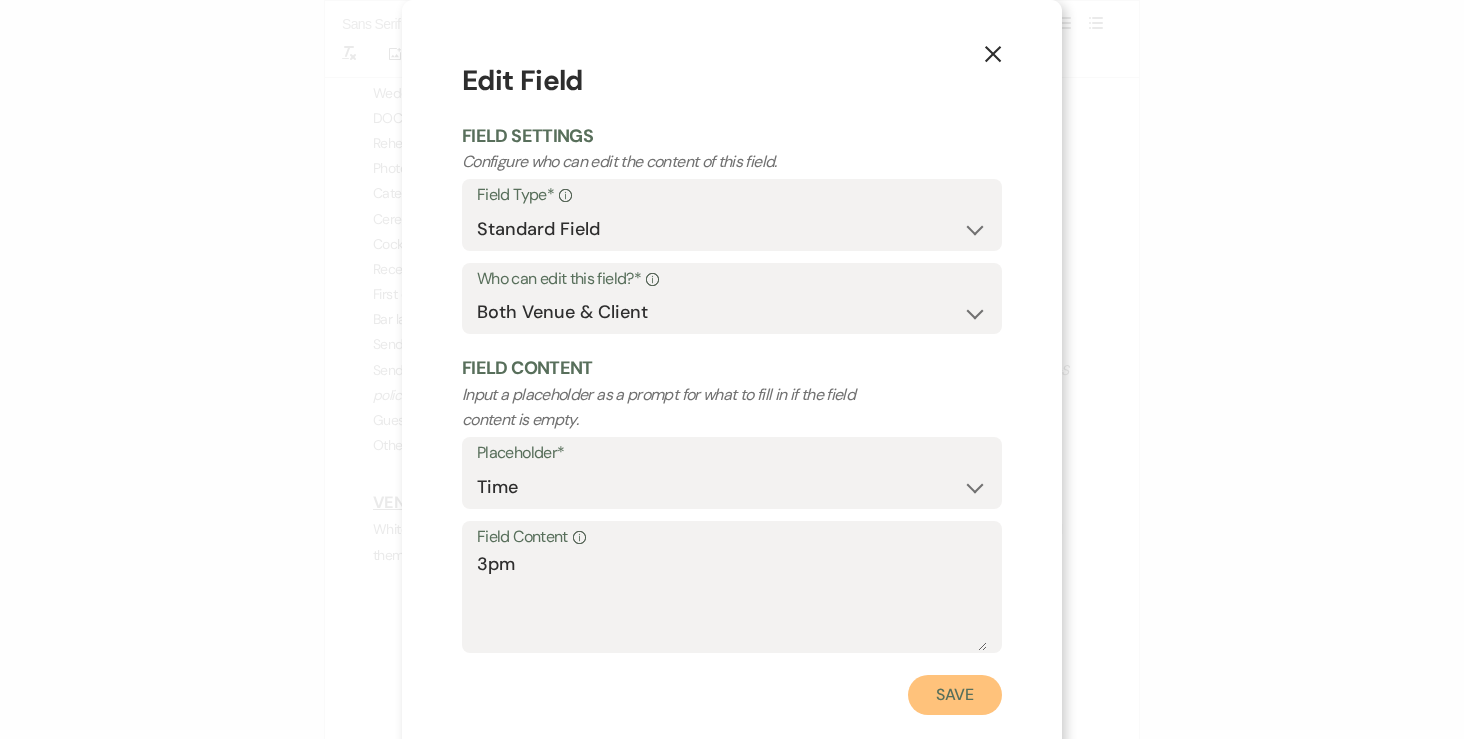 click on "Save" at bounding box center (955, 695) 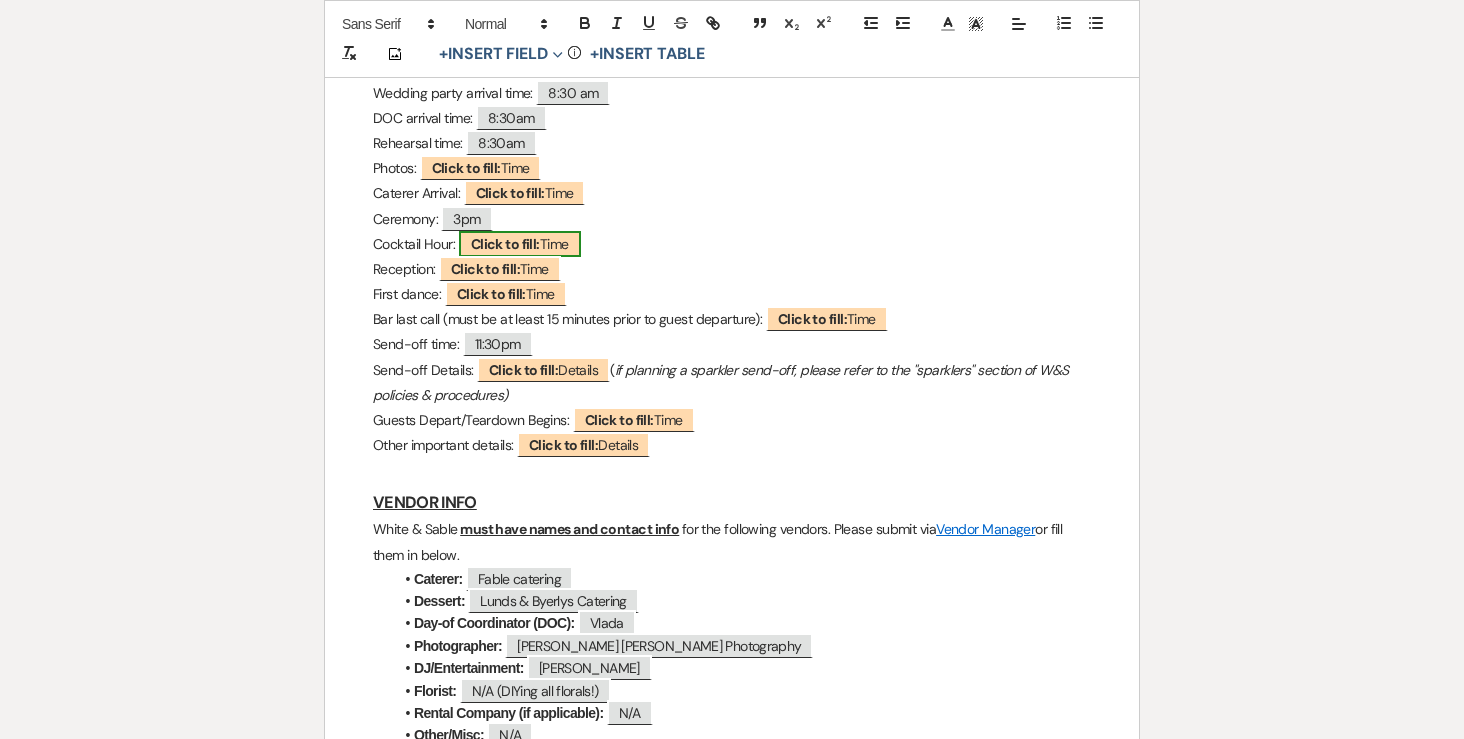 click on "Click to fill:
Time" at bounding box center (520, 244) 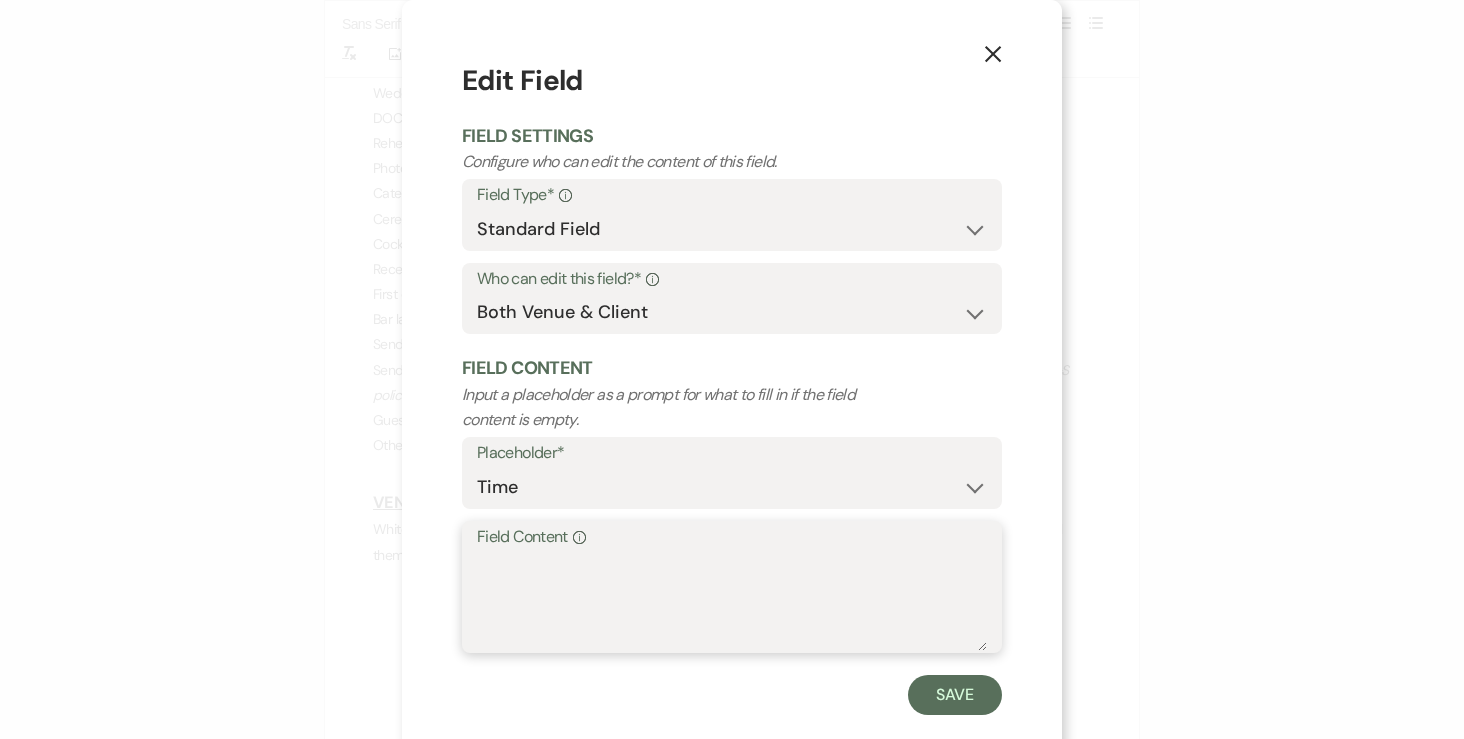 click on "Field Content Info" at bounding box center (732, 601) 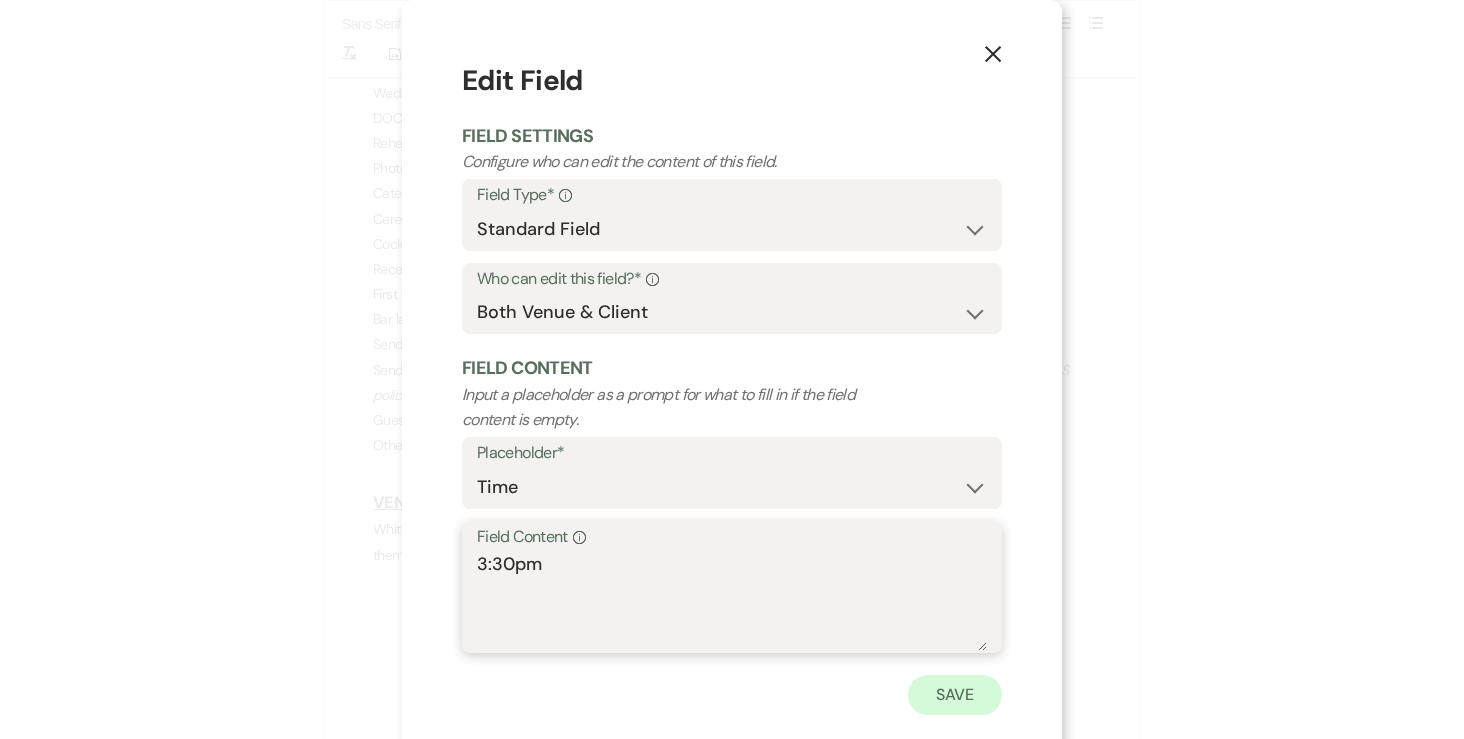 type on "3:30pm" 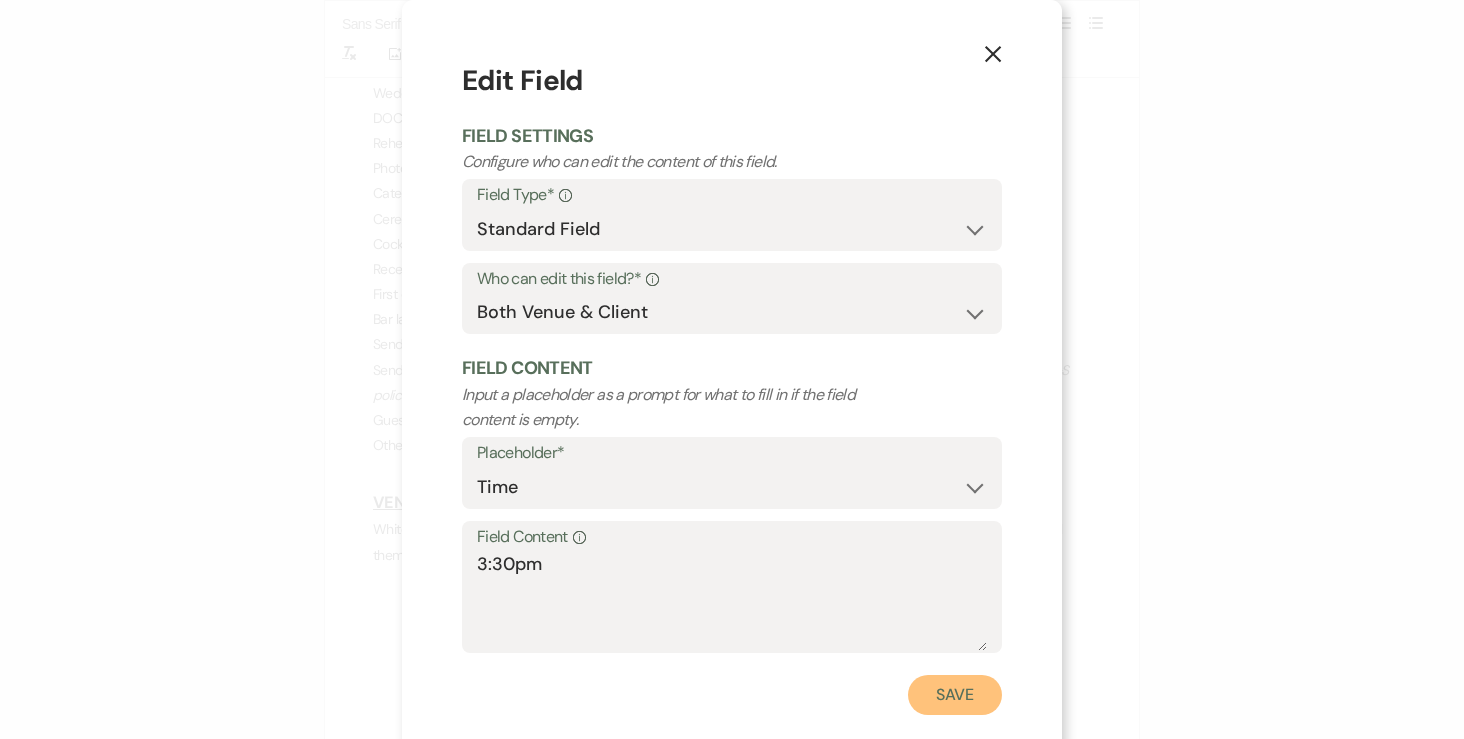 click on "Save" at bounding box center (955, 695) 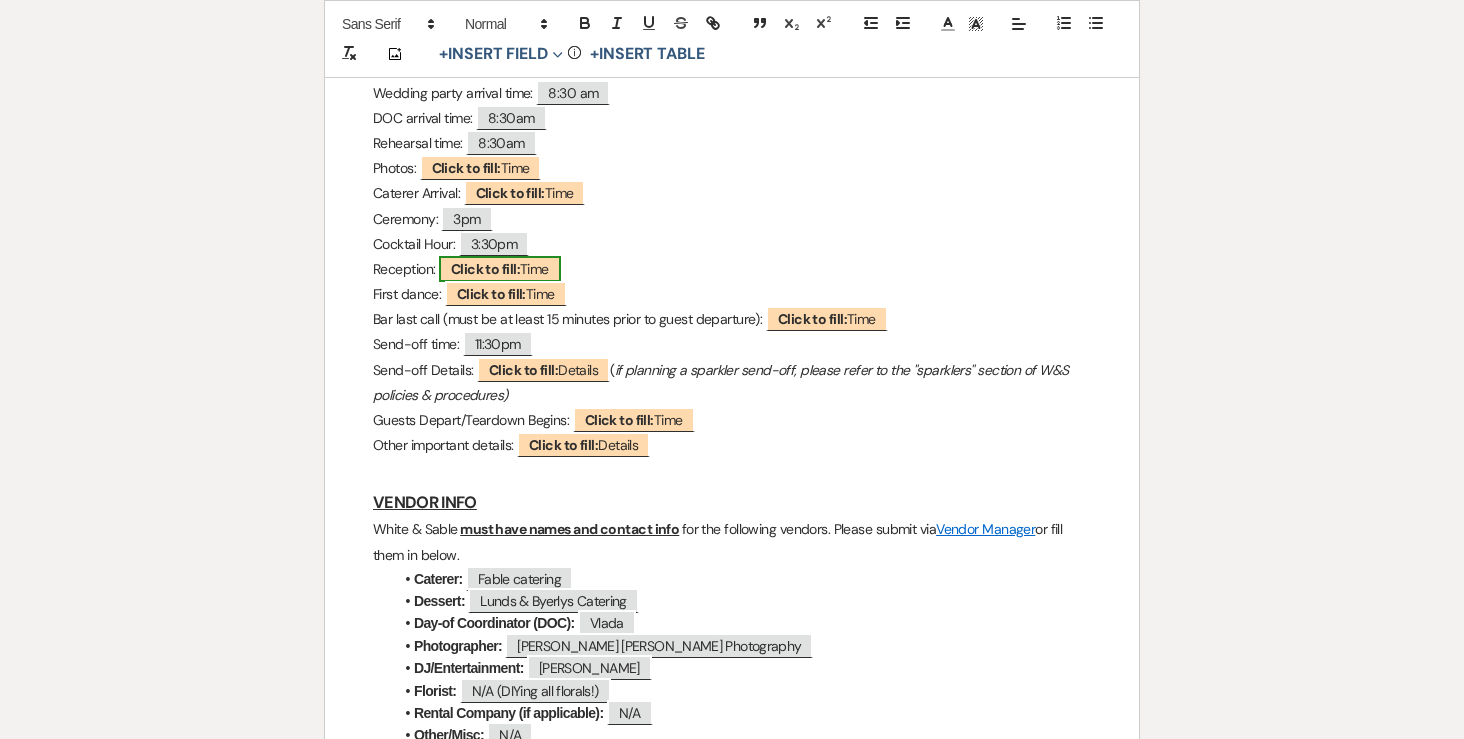 click on "Click to fill:" at bounding box center (485, 269) 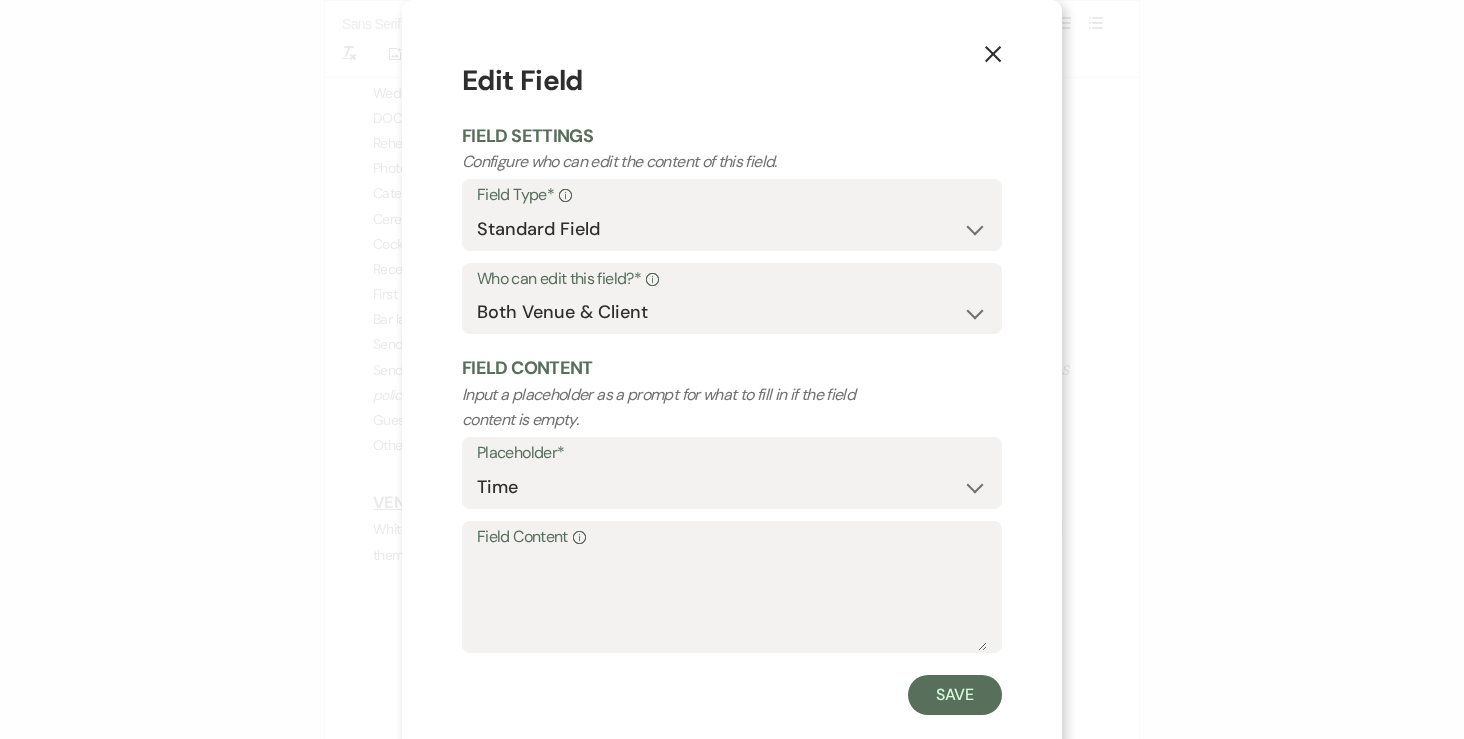 click on "X" 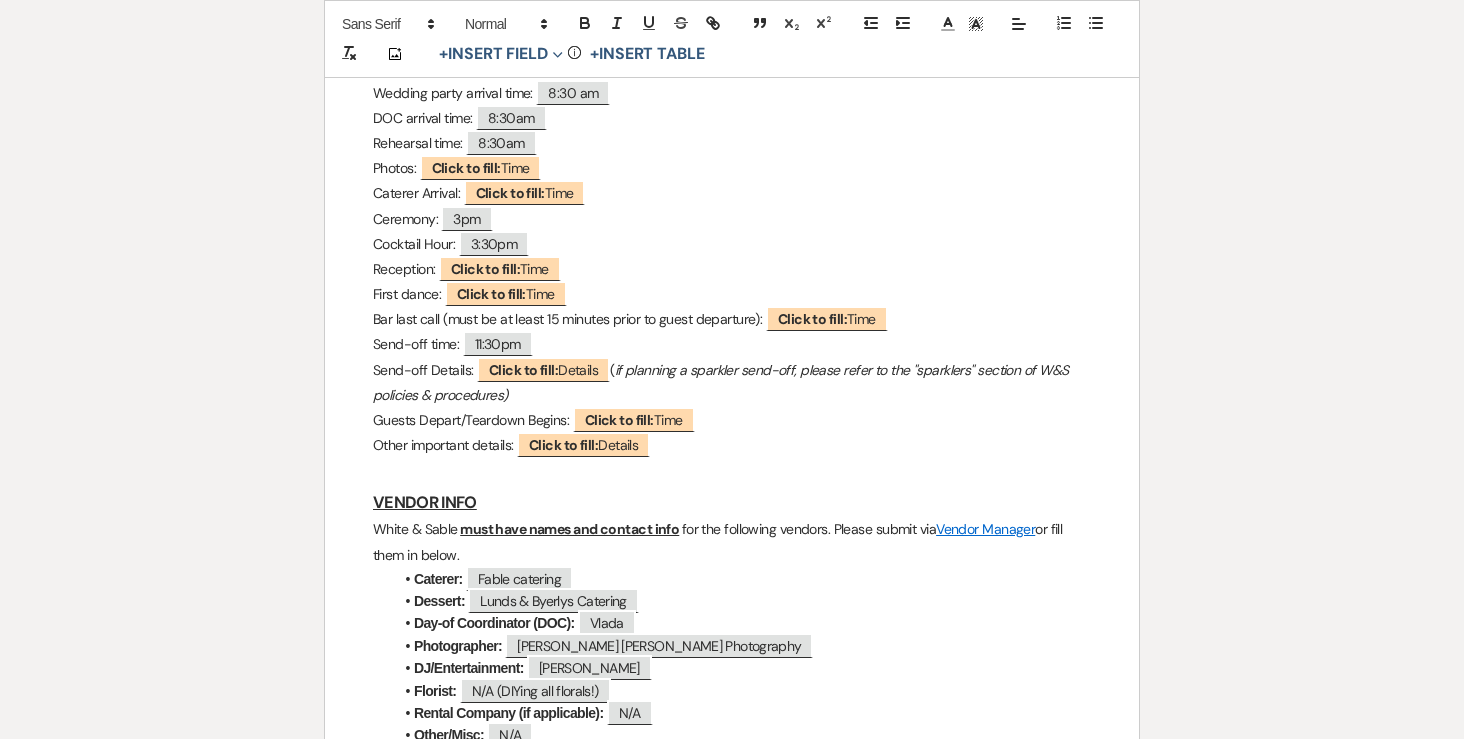click on "Reception:  ﻿
Click to fill:
Time
﻿" at bounding box center [732, 269] 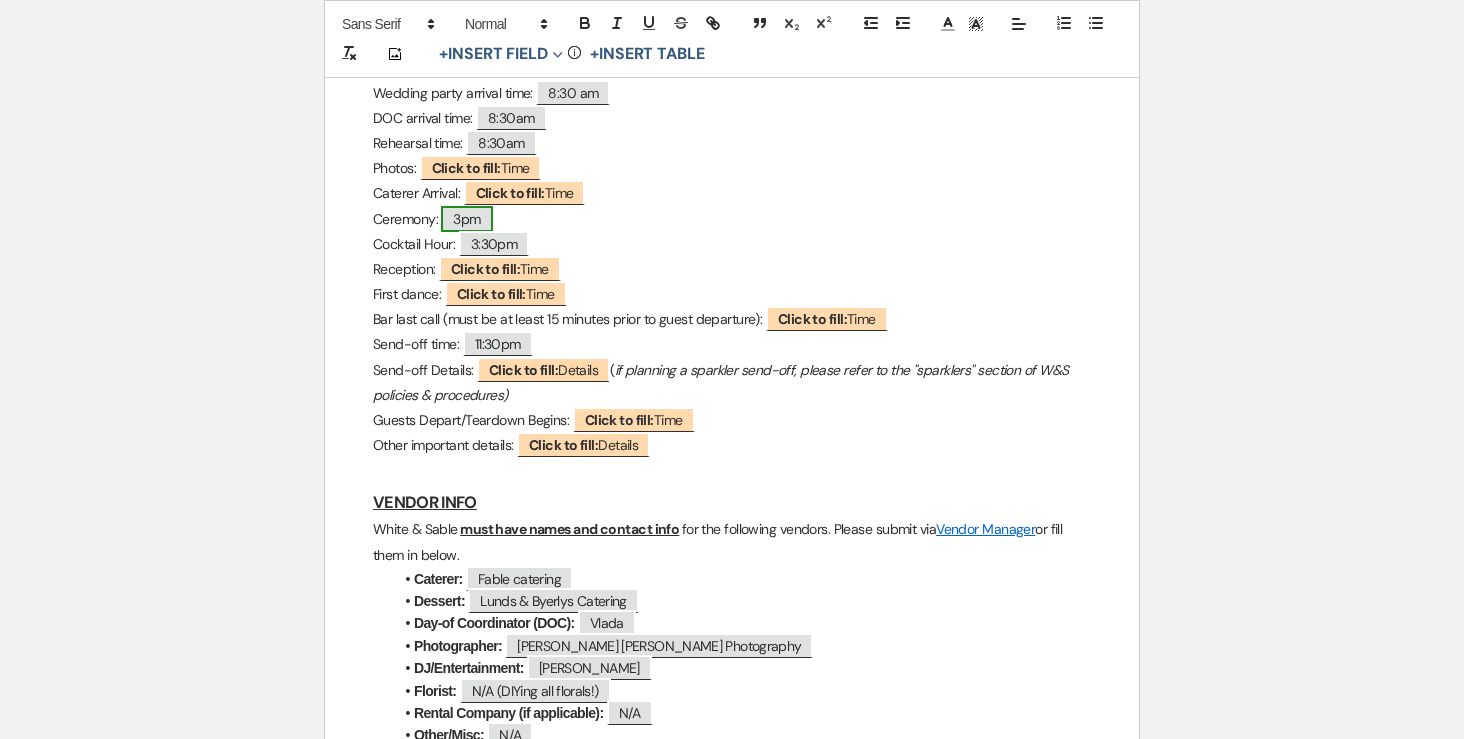 click on "3pm" at bounding box center [466, 219] 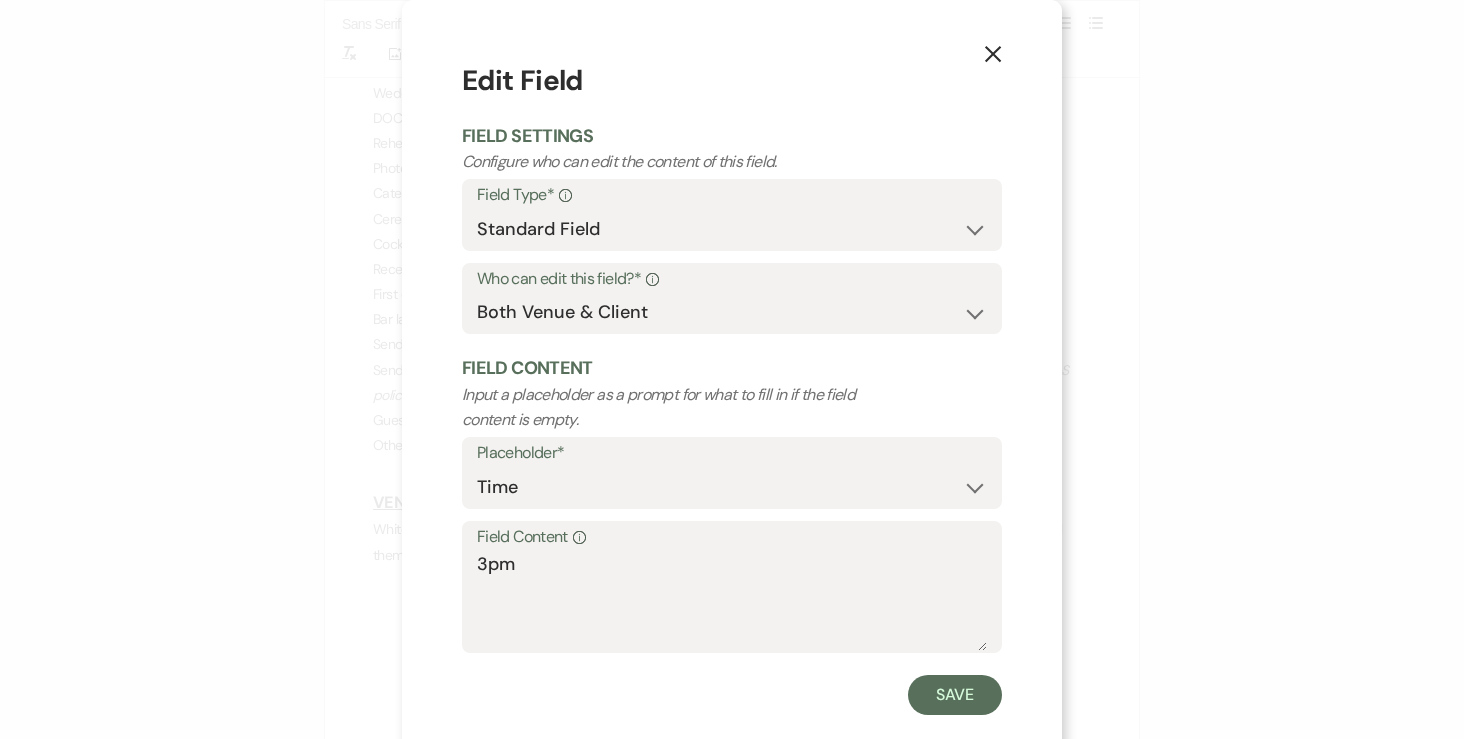 click on "X" at bounding box center [993, 53] 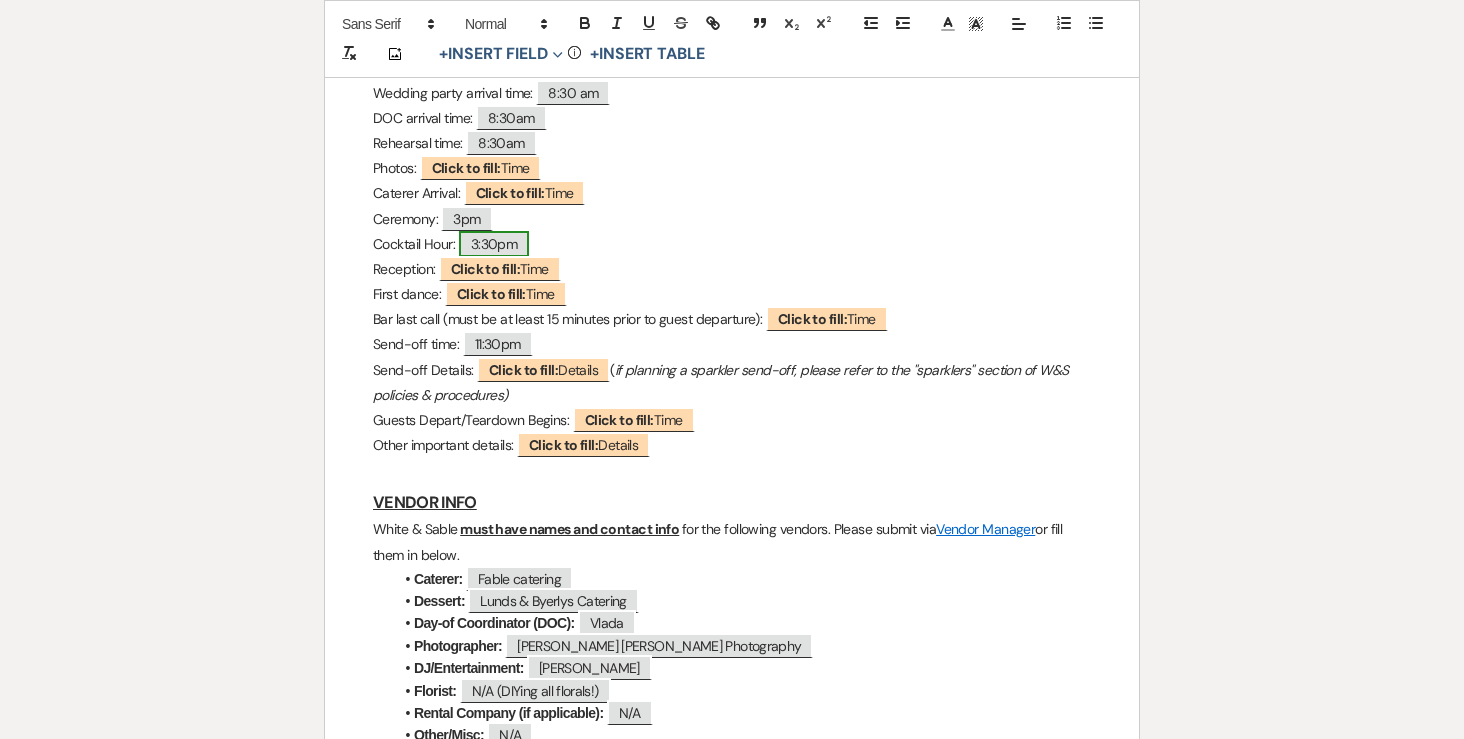 click on "3:30pm" at bounding box center [494, 244] 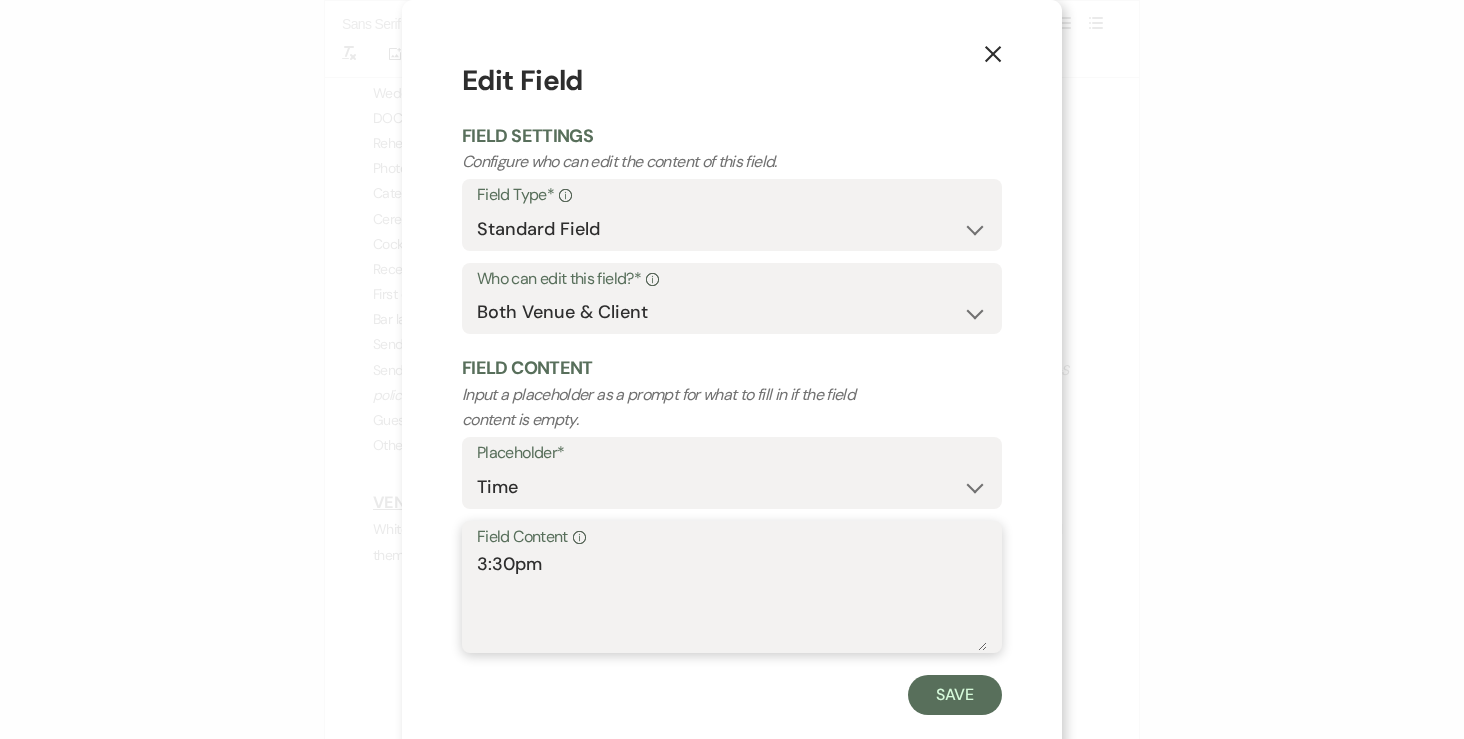 click on "3:30pm" at bounding box center [732, 601] 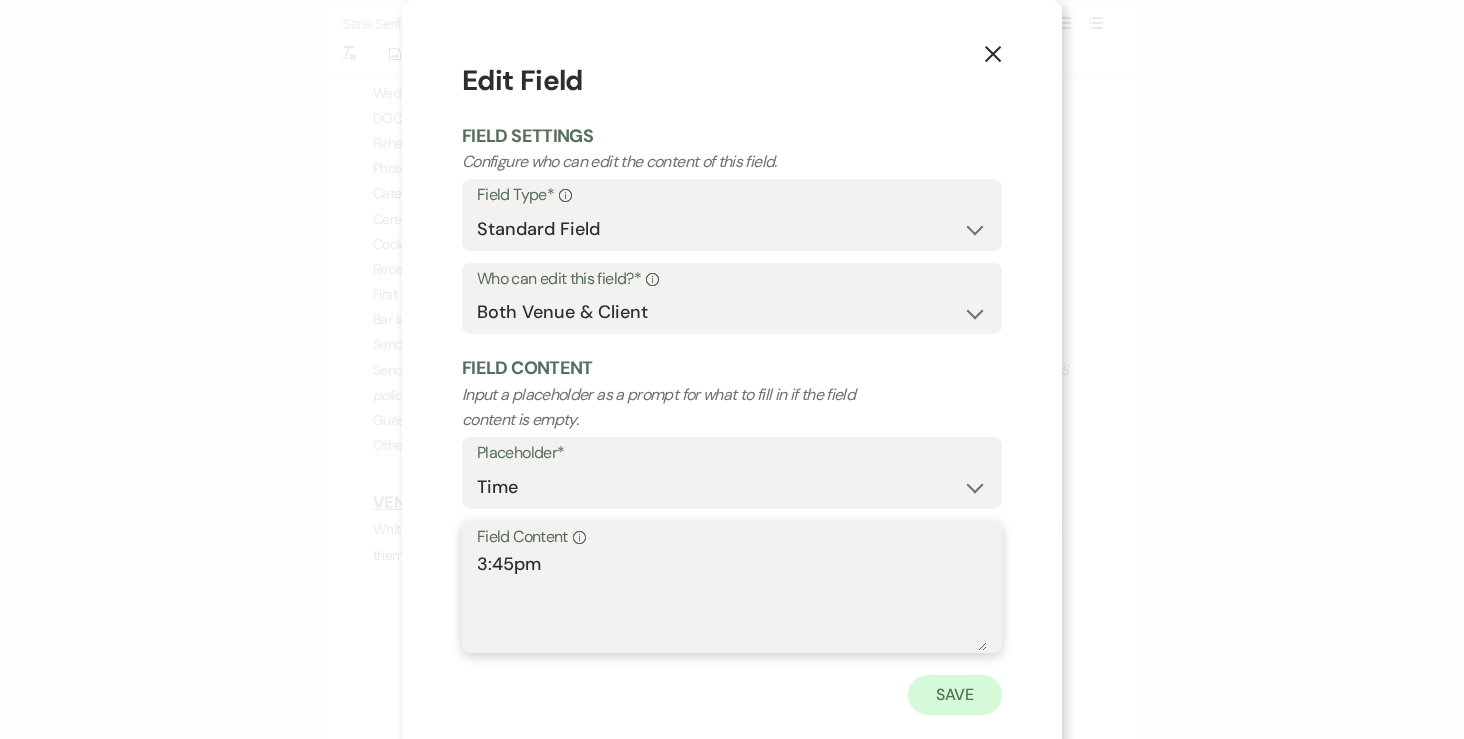 type on "3:45pm" 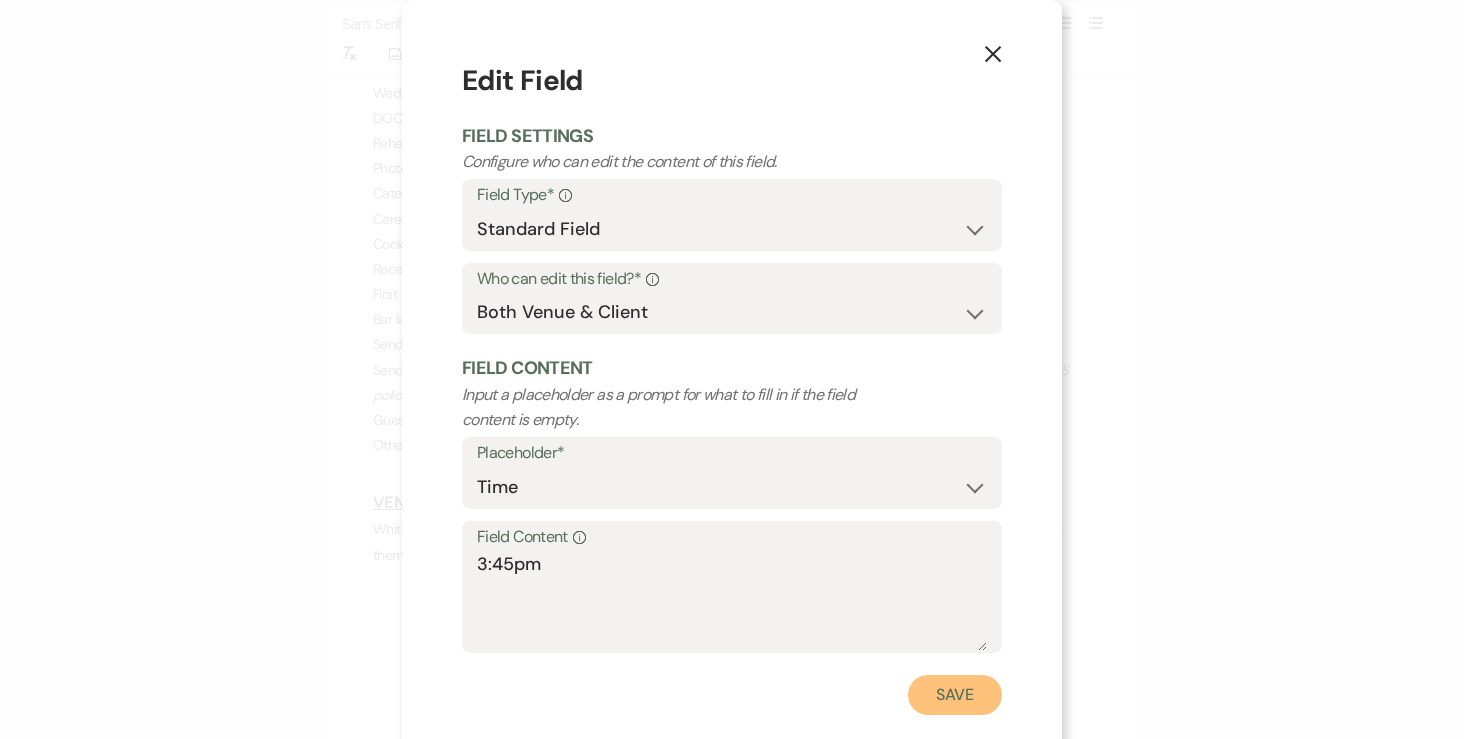 click on "Save" at bounding box center (955, 695) 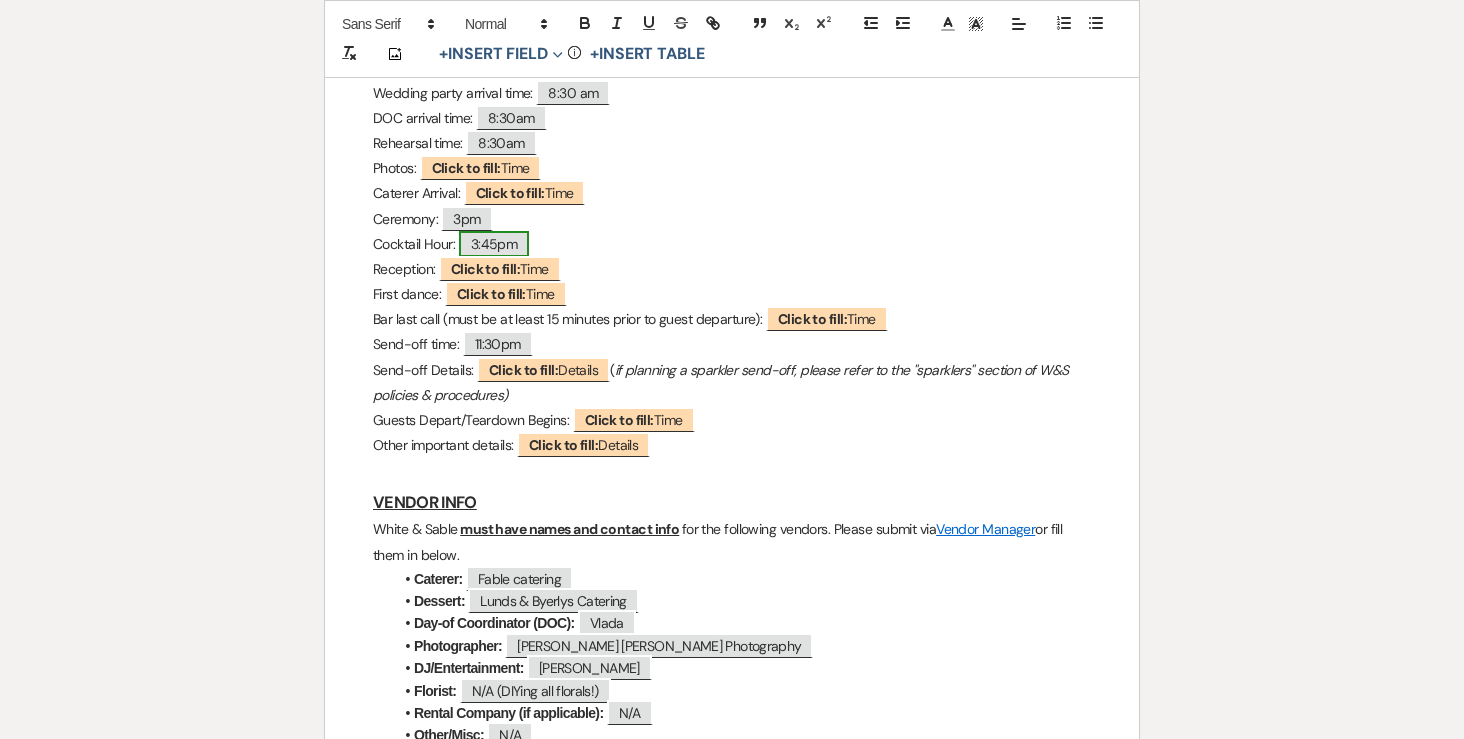 click on "3:45pm" at bounding box center (494, 244) 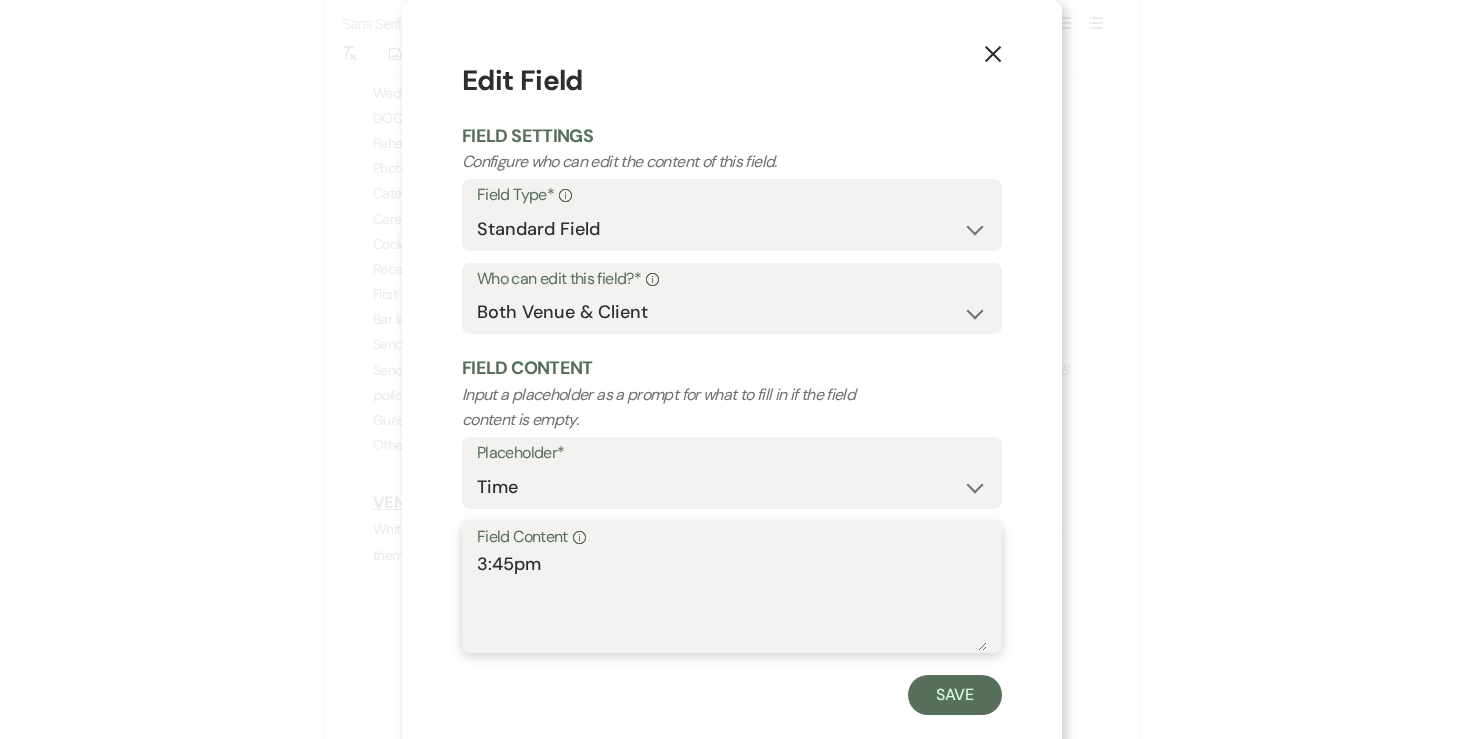 click on "3:45pm" at bounding box center [732, 601] 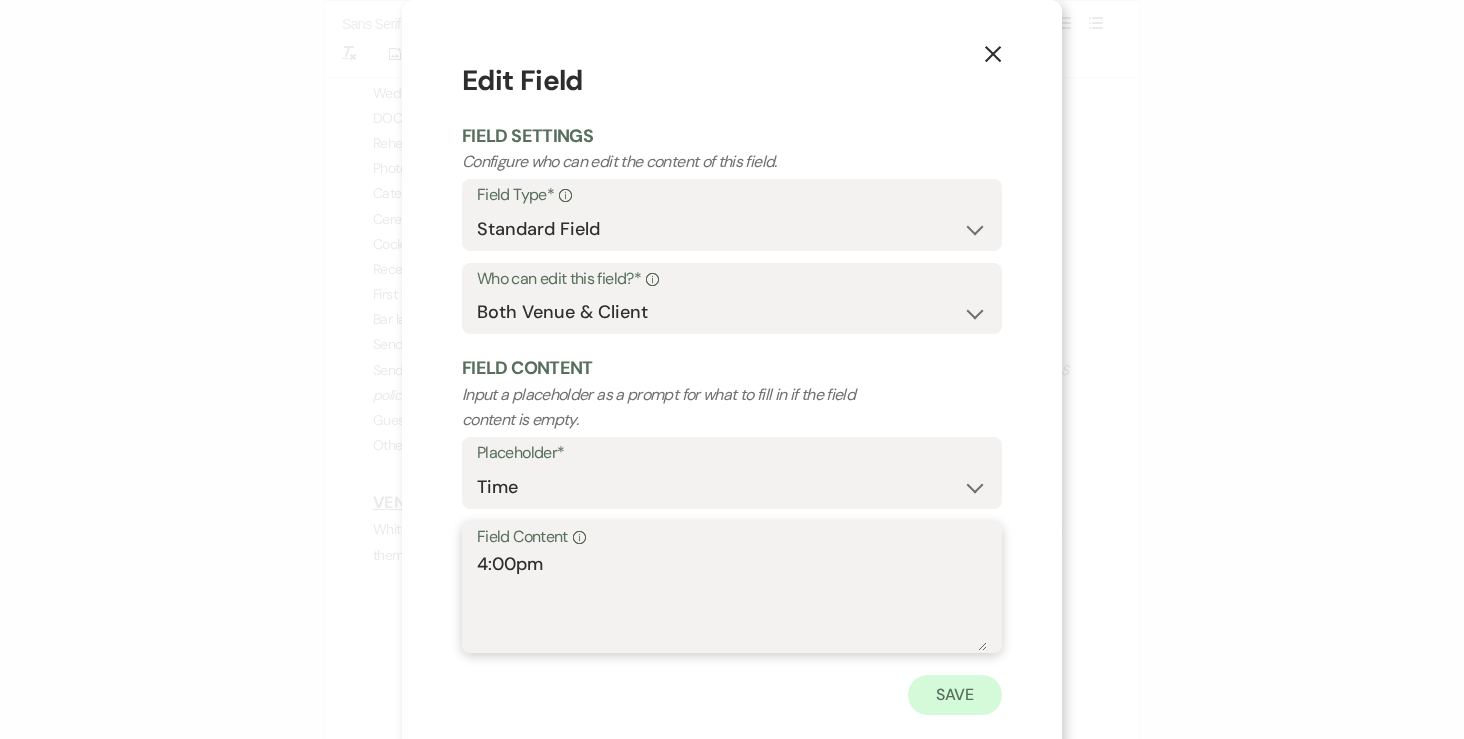 type on "4:00pm" 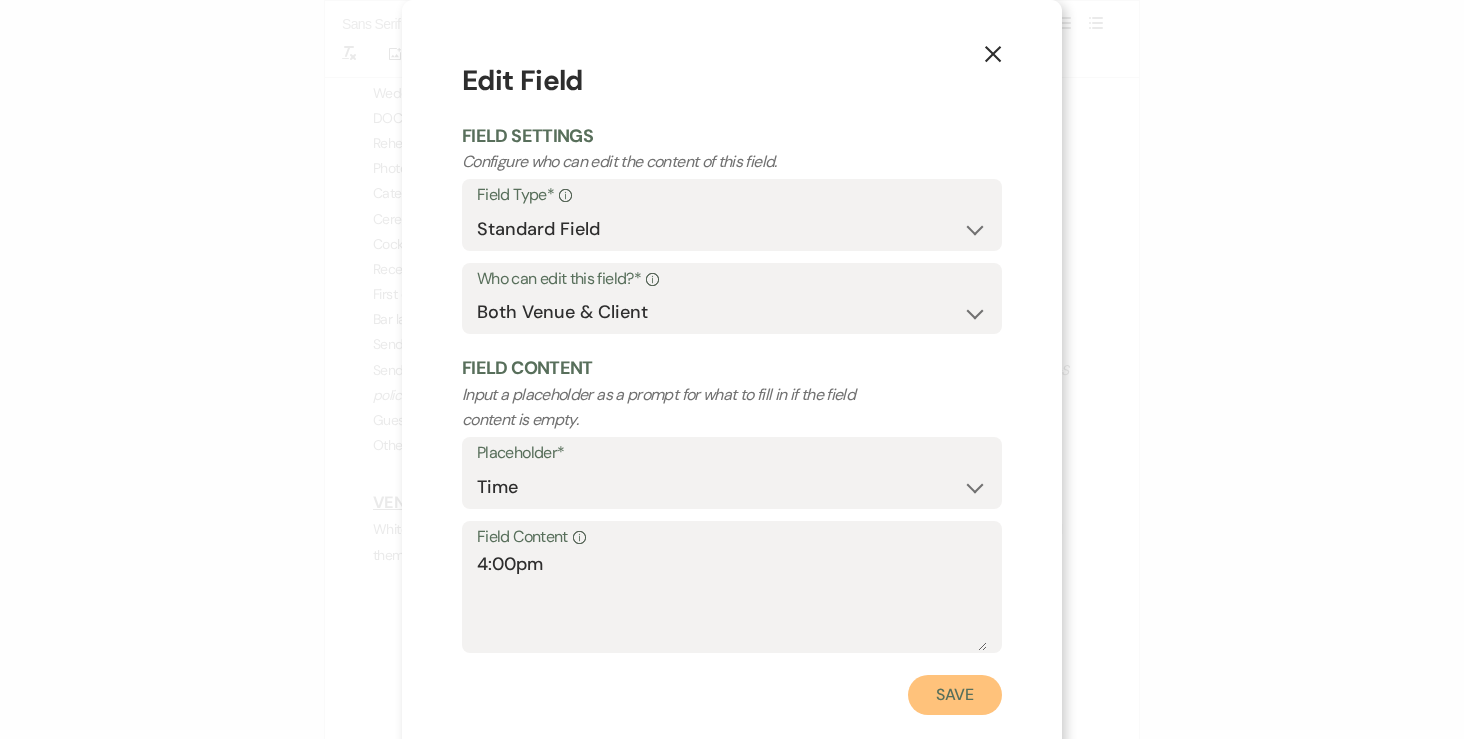 click on "Save" at bounding box center (955, 695) 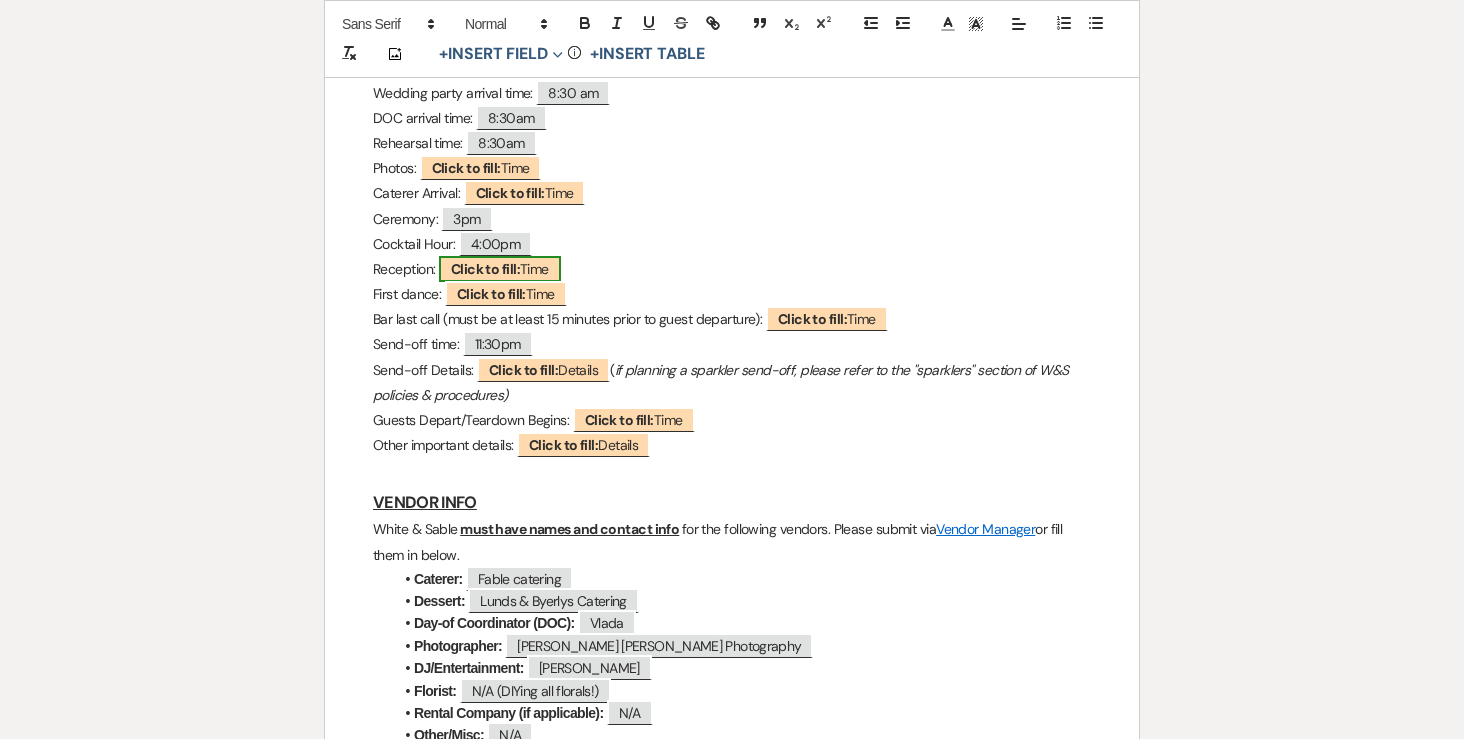 click on "Click to fill:" at bounding box center [485, 269] 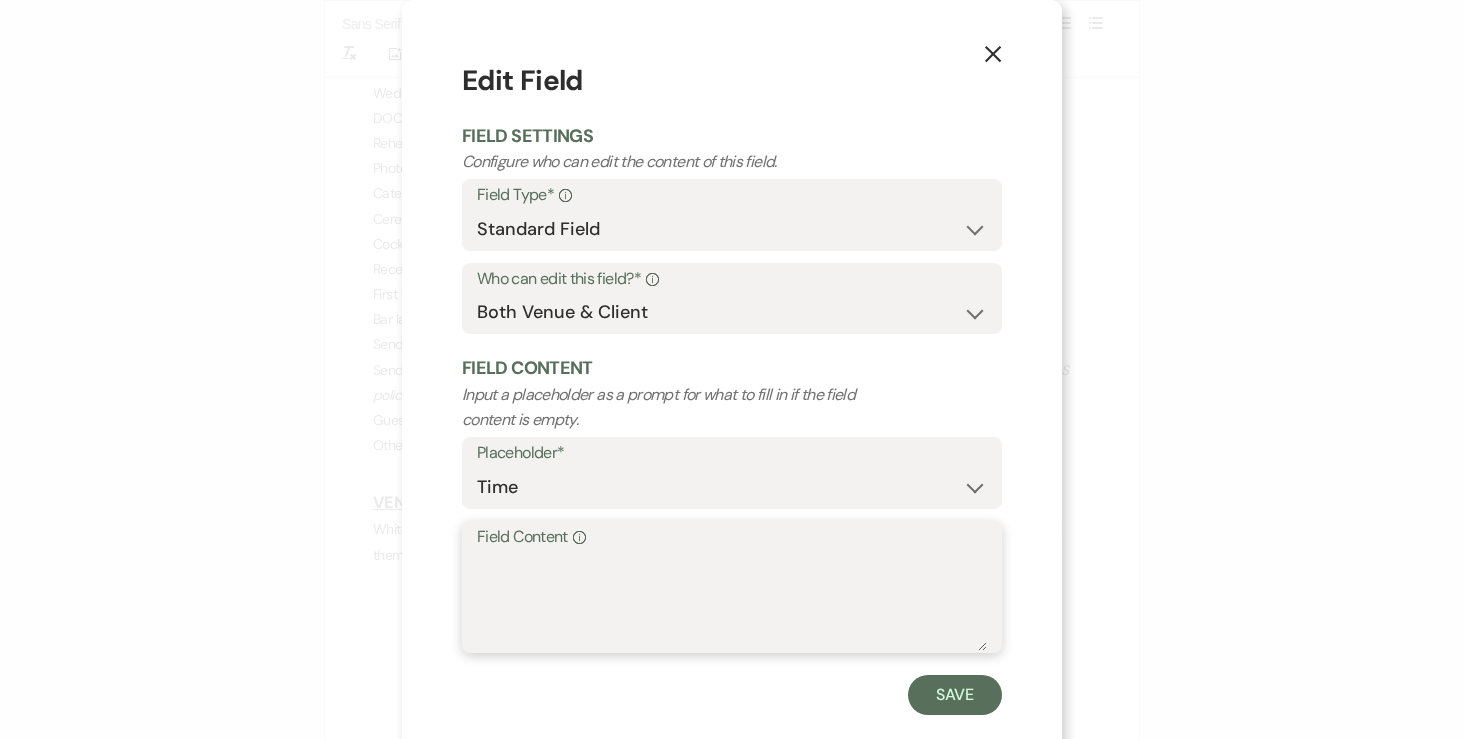 click on "Field Content Info" at bounding box center [732, 601] 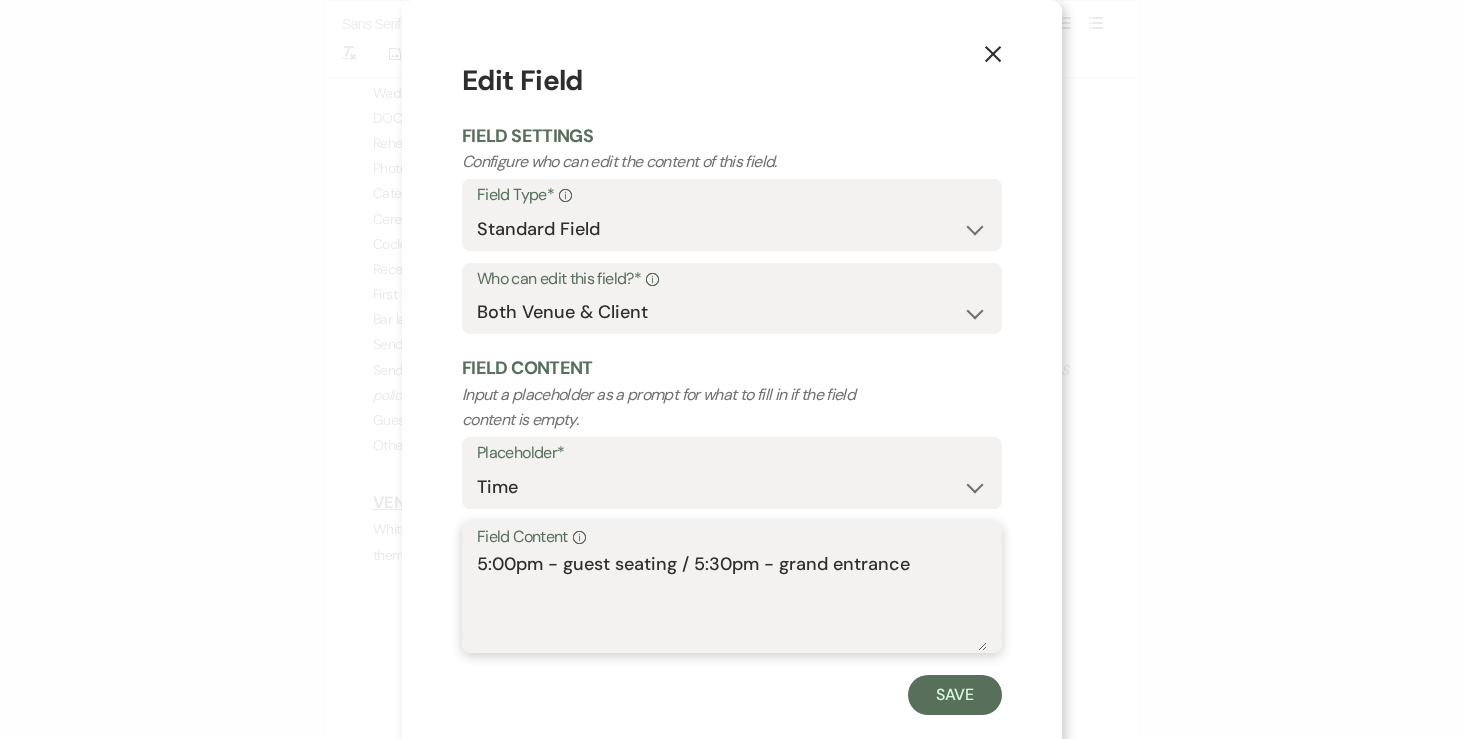 click on "5:00pm - guest seating / 5:30pm - grand entrance" at bounding box center [732, 601] 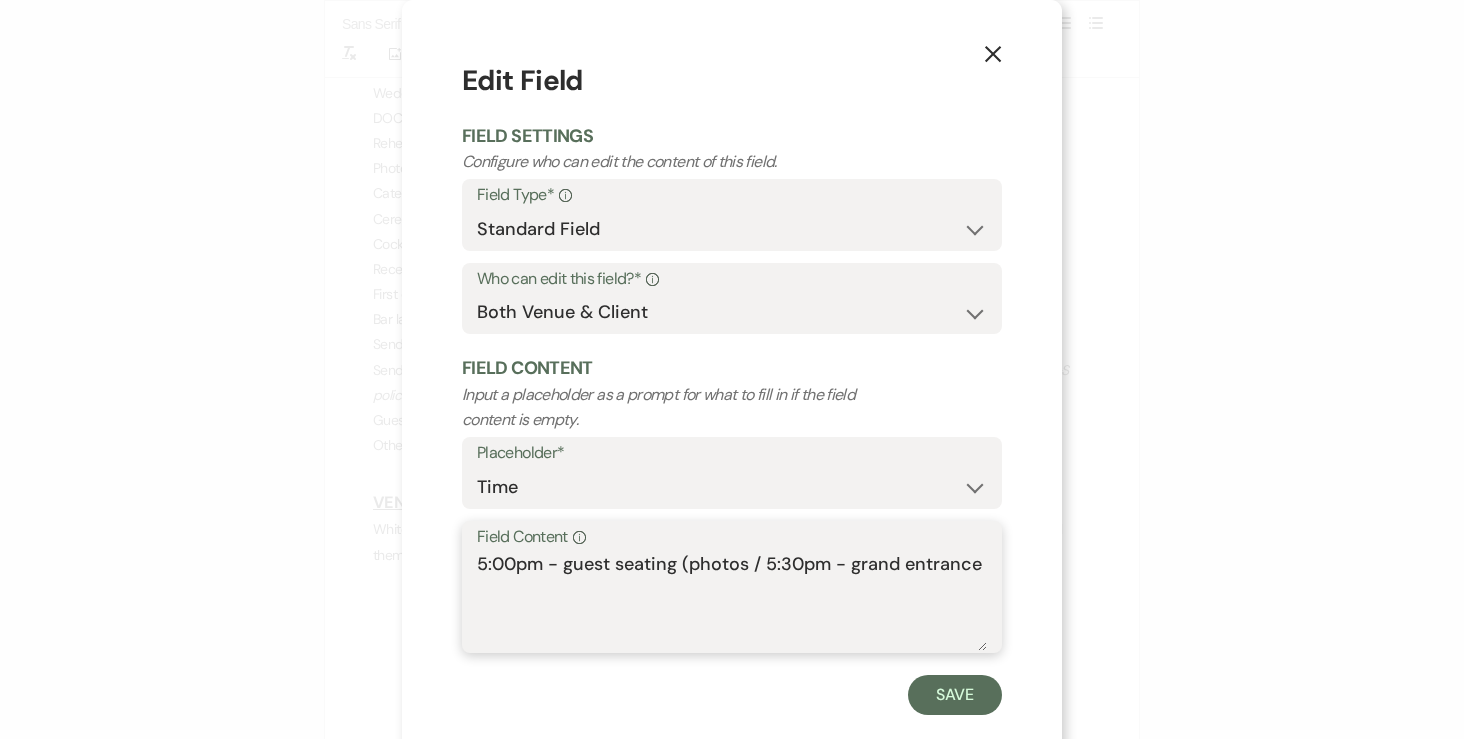 type on "5:00pm - guest seating (photos) / 5:30pm - grand entrance" 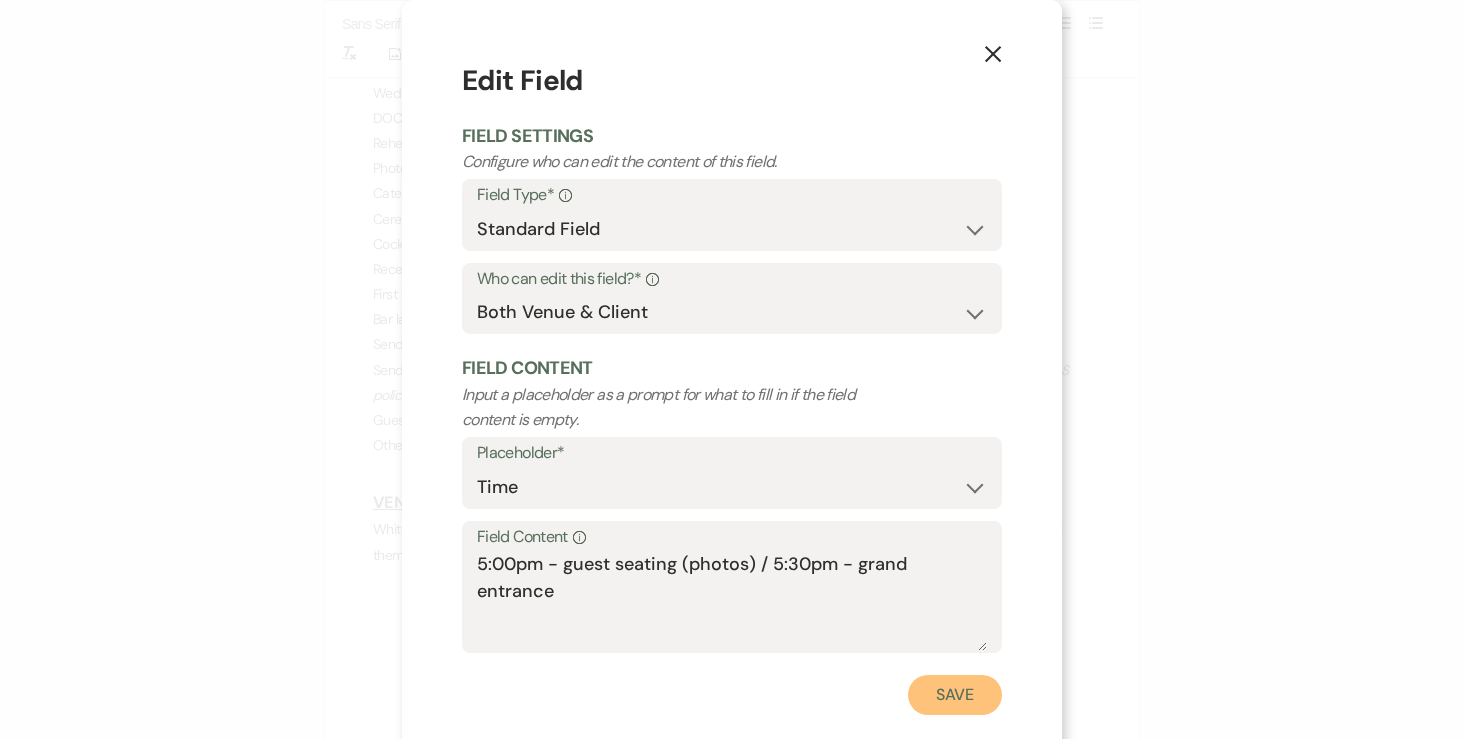 click on "Save" at bounding box center [955, 695] 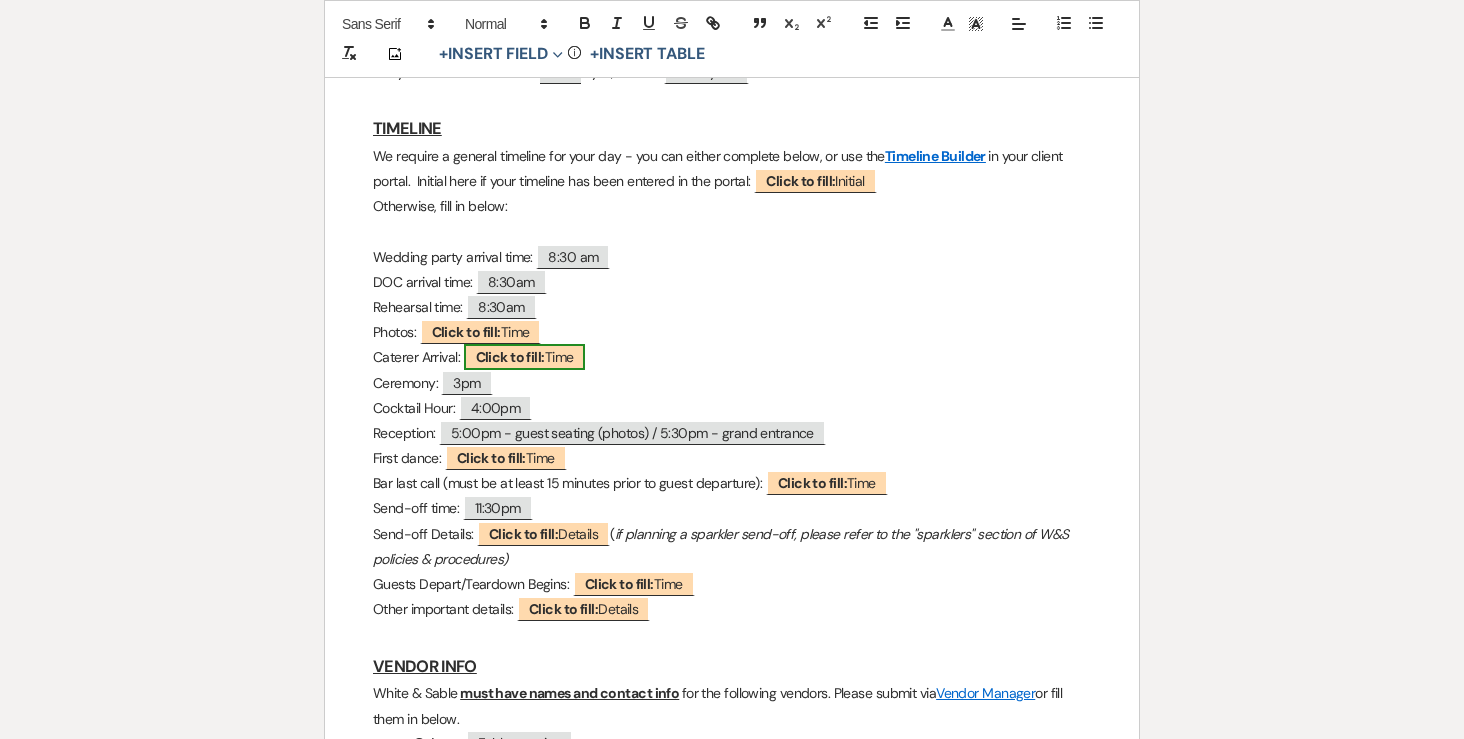 scroll, scrollTop: 1810, scrollLeft: 0, axis: vertical 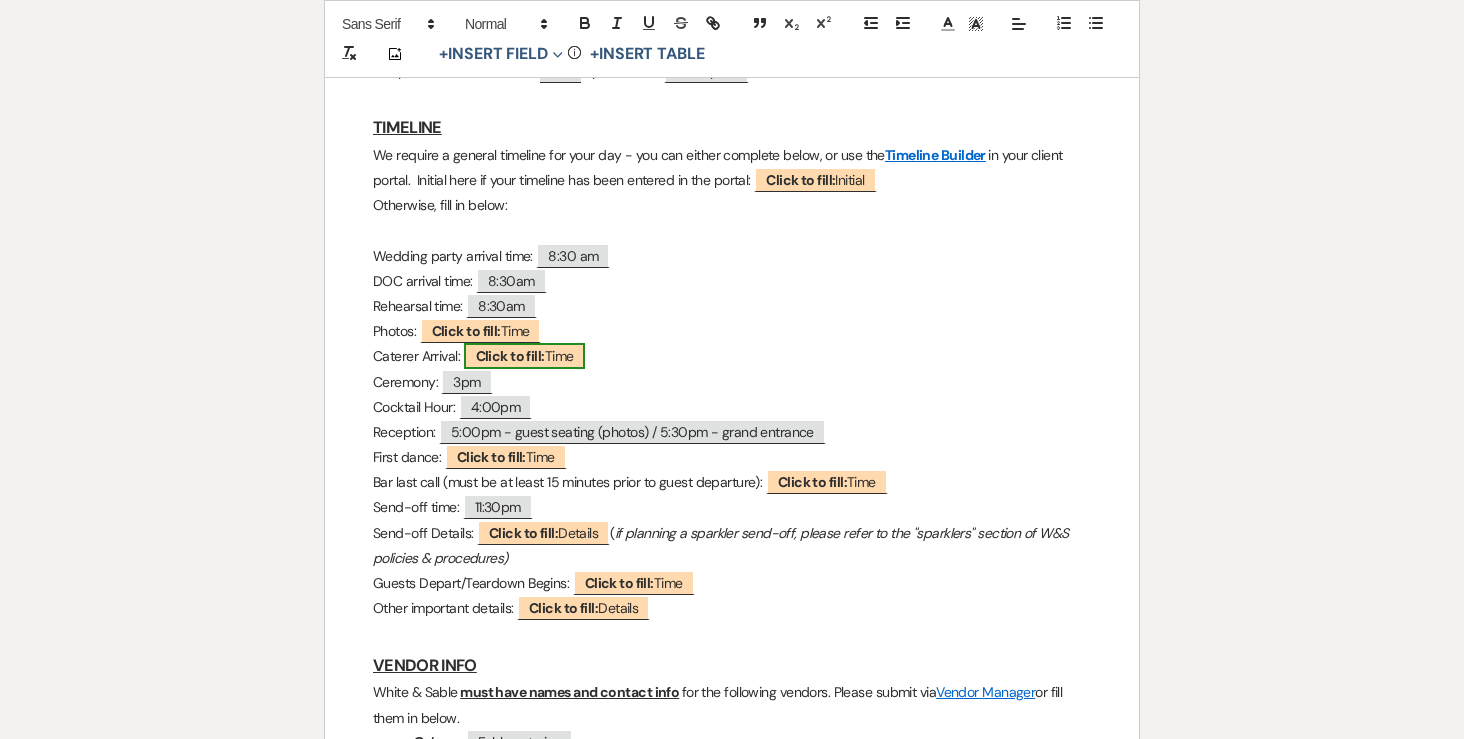 click on "Click to fill:" at bounding box center [510, 356] 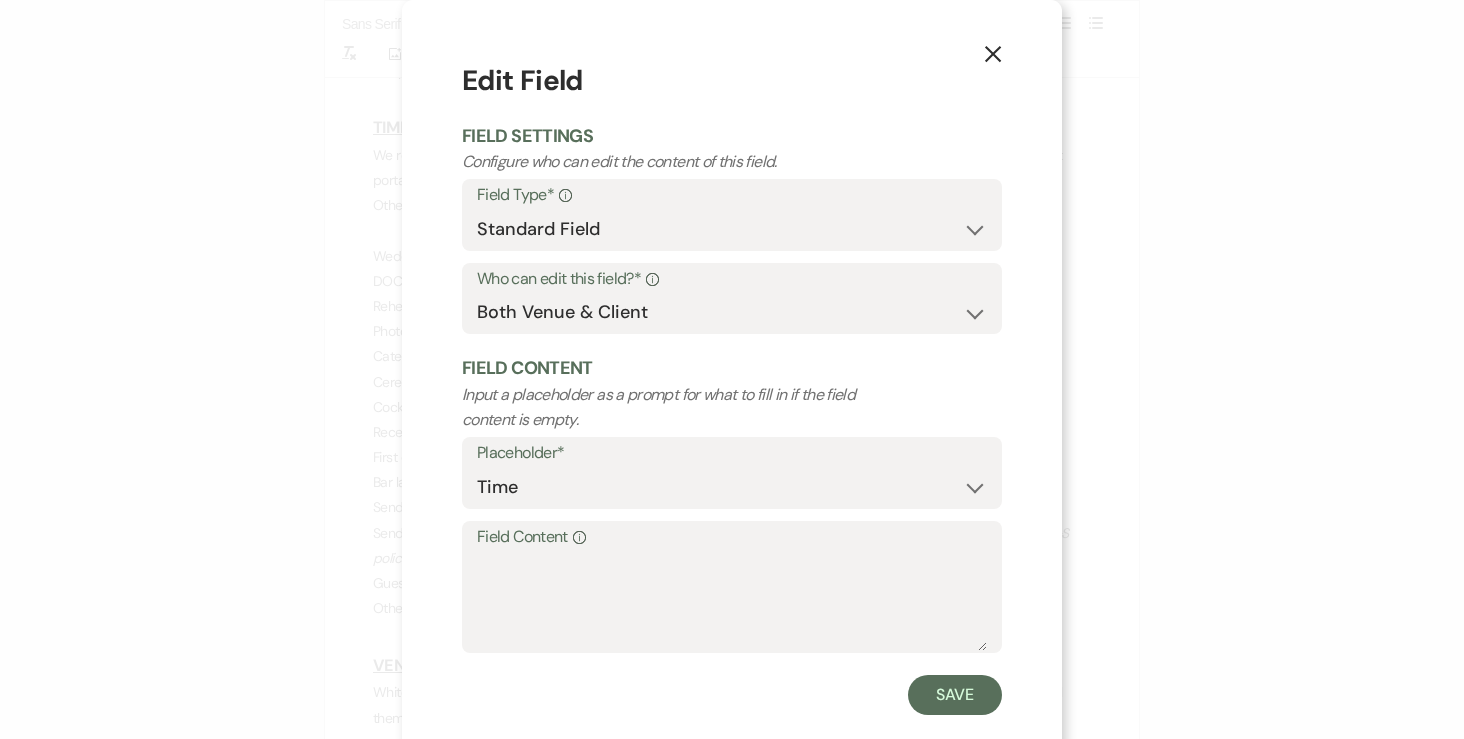 click on "X" 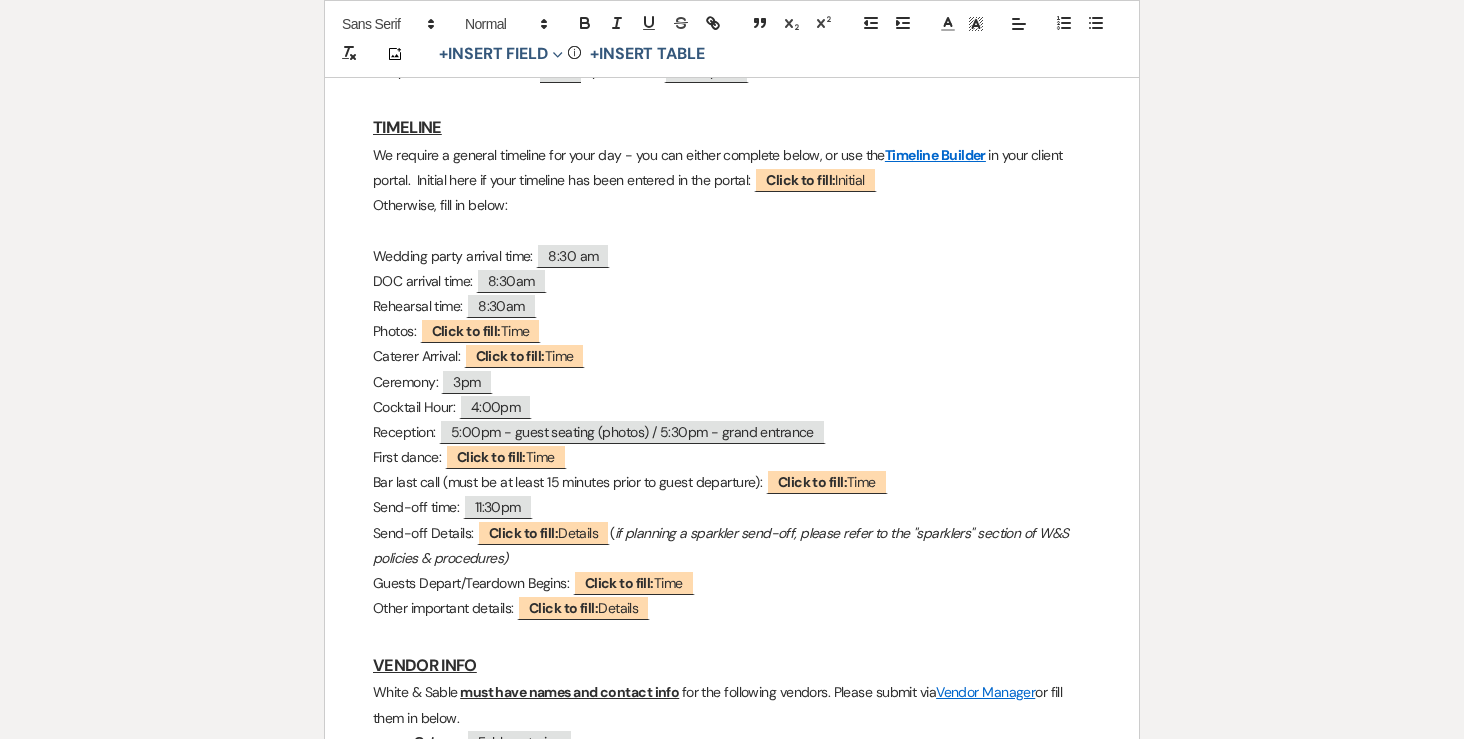 click on "DOC arrival time:  ﻿
8:30am
﻿" at bounding box center [732, 281] 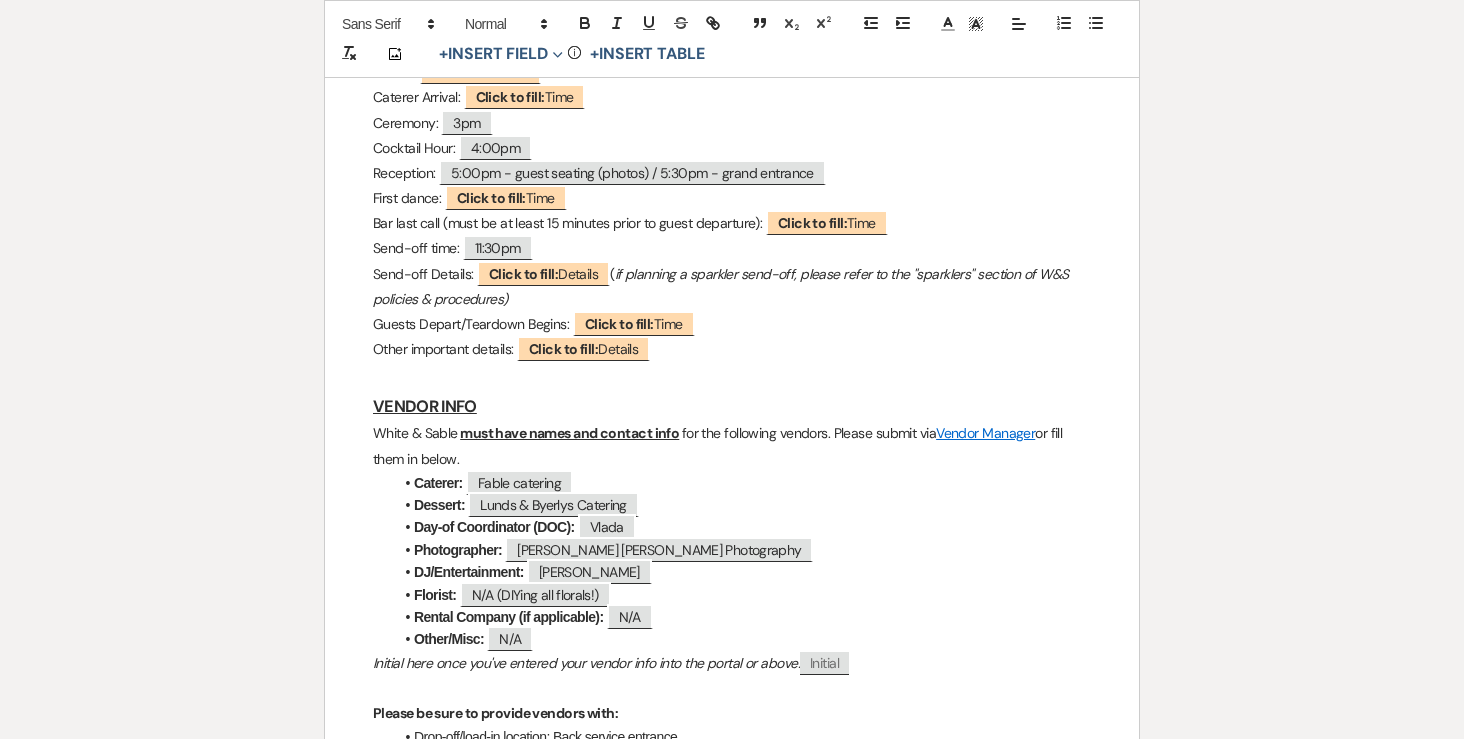 scroll, scrollTop: 1955, scrollLeft: 0, axis: vertical 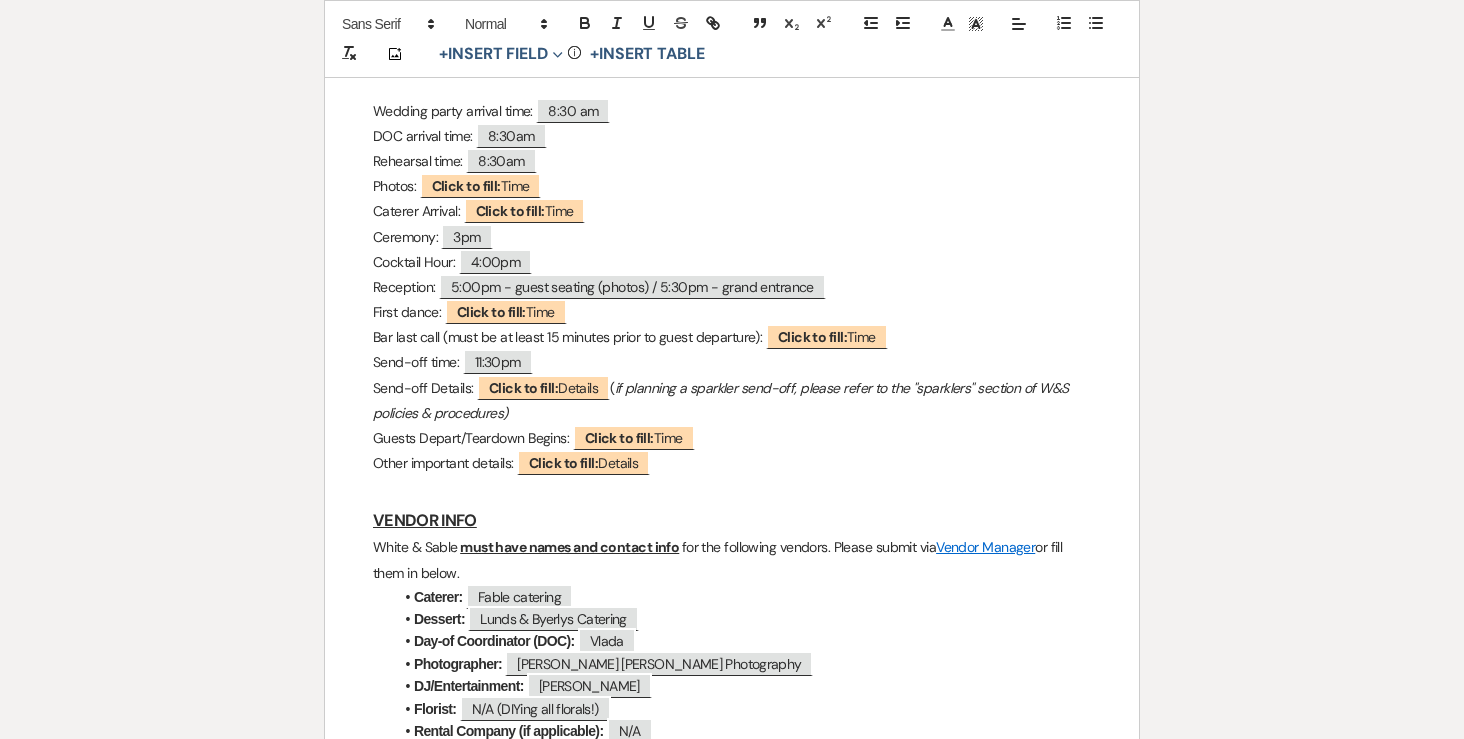 click on "Ceremony:
3pm" at bounding box center [732, 237] 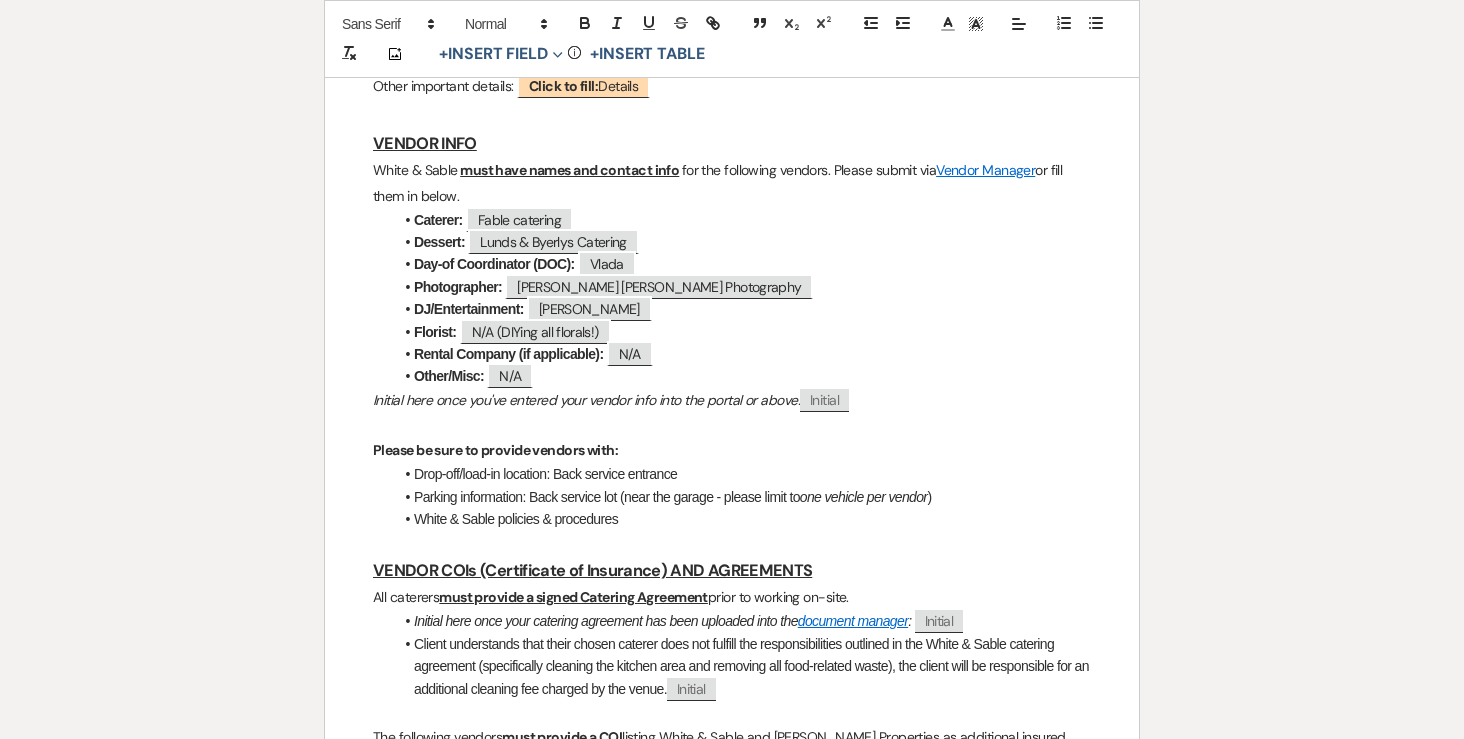 scroll, scrollTop: 2325, scrollLeft: 0, axis: vertical 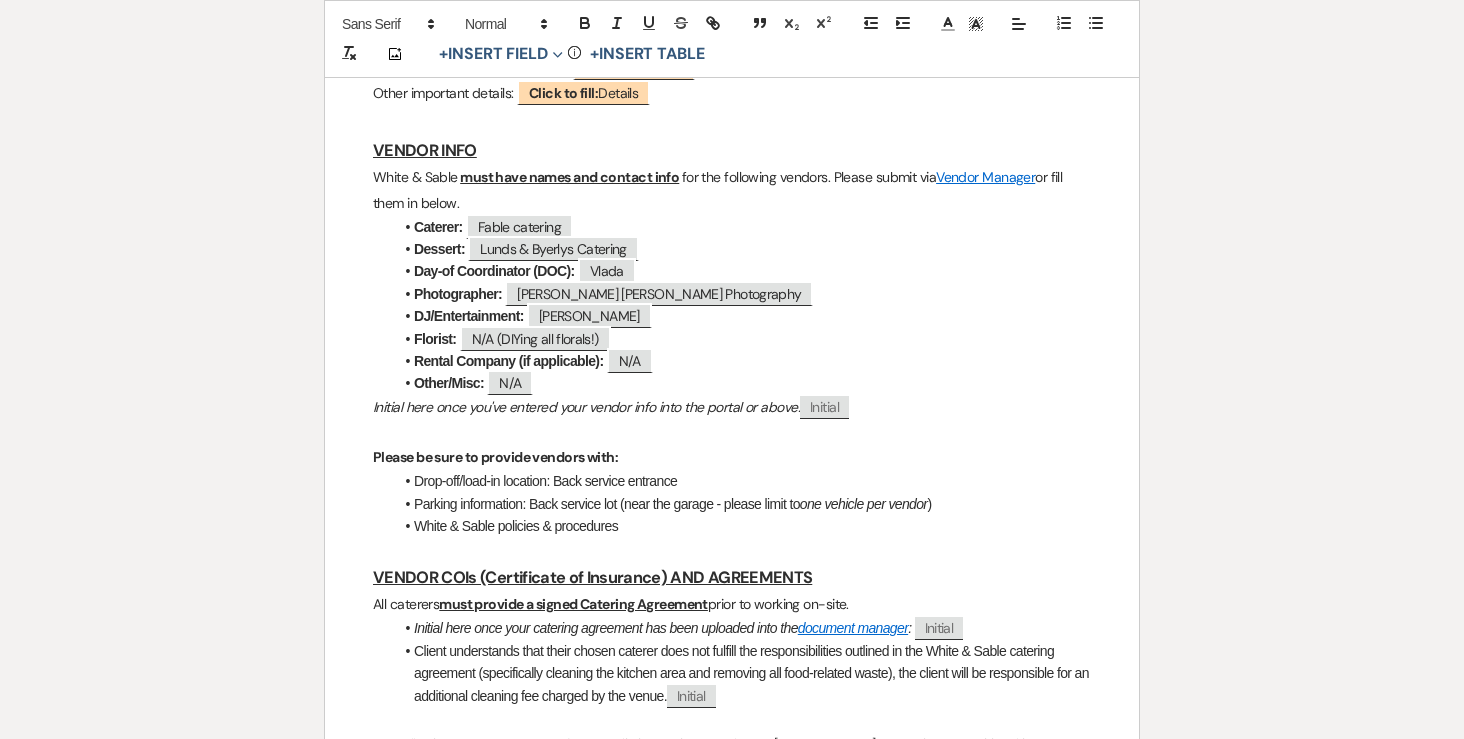 click on "Caterer:  ﻿
Fable catering
﻿" at bounding box center [742, 227] 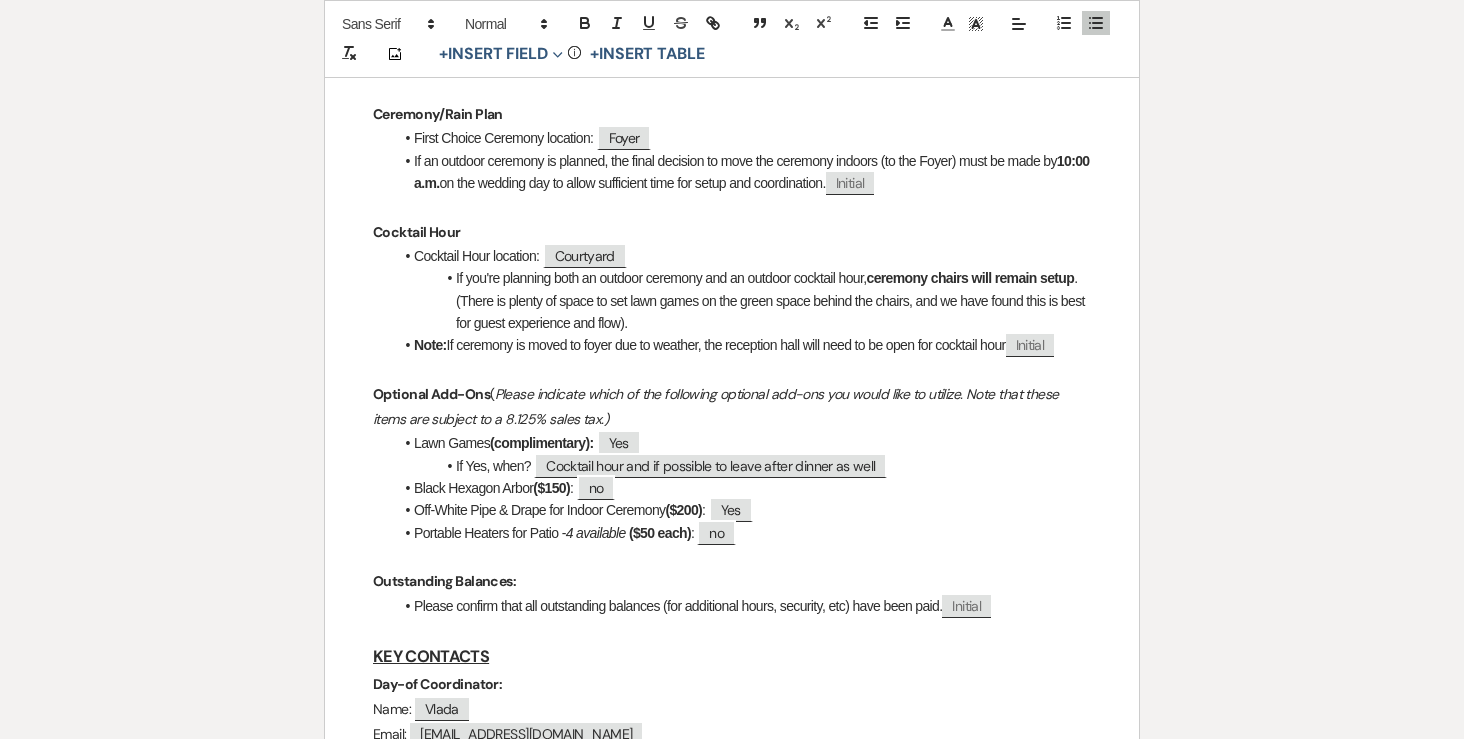 scroll, scrollTop: 800, scrollLeft: 0, axis: vertical 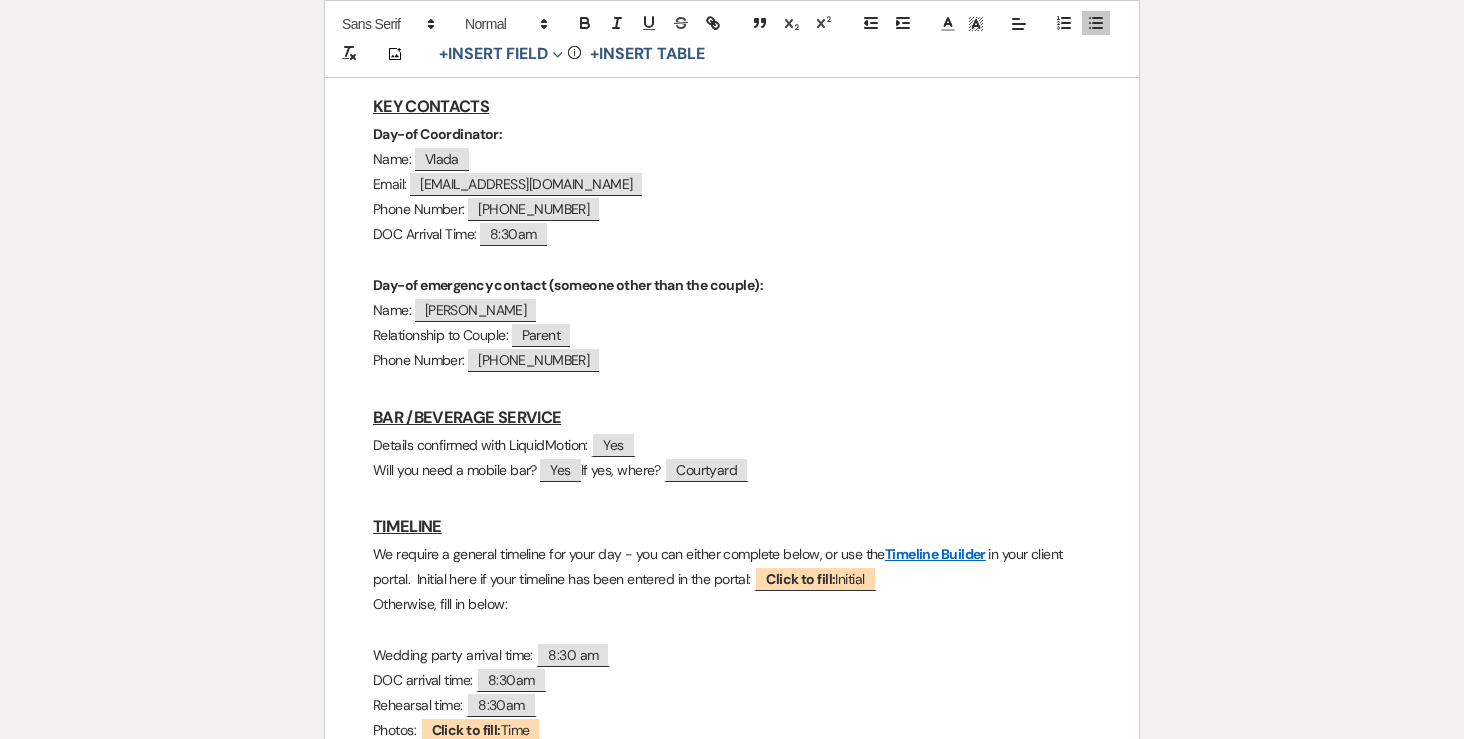 click on "DOC Arrival Time:  ﻿
8:30am
﻿" at bounding box center (732, 234) 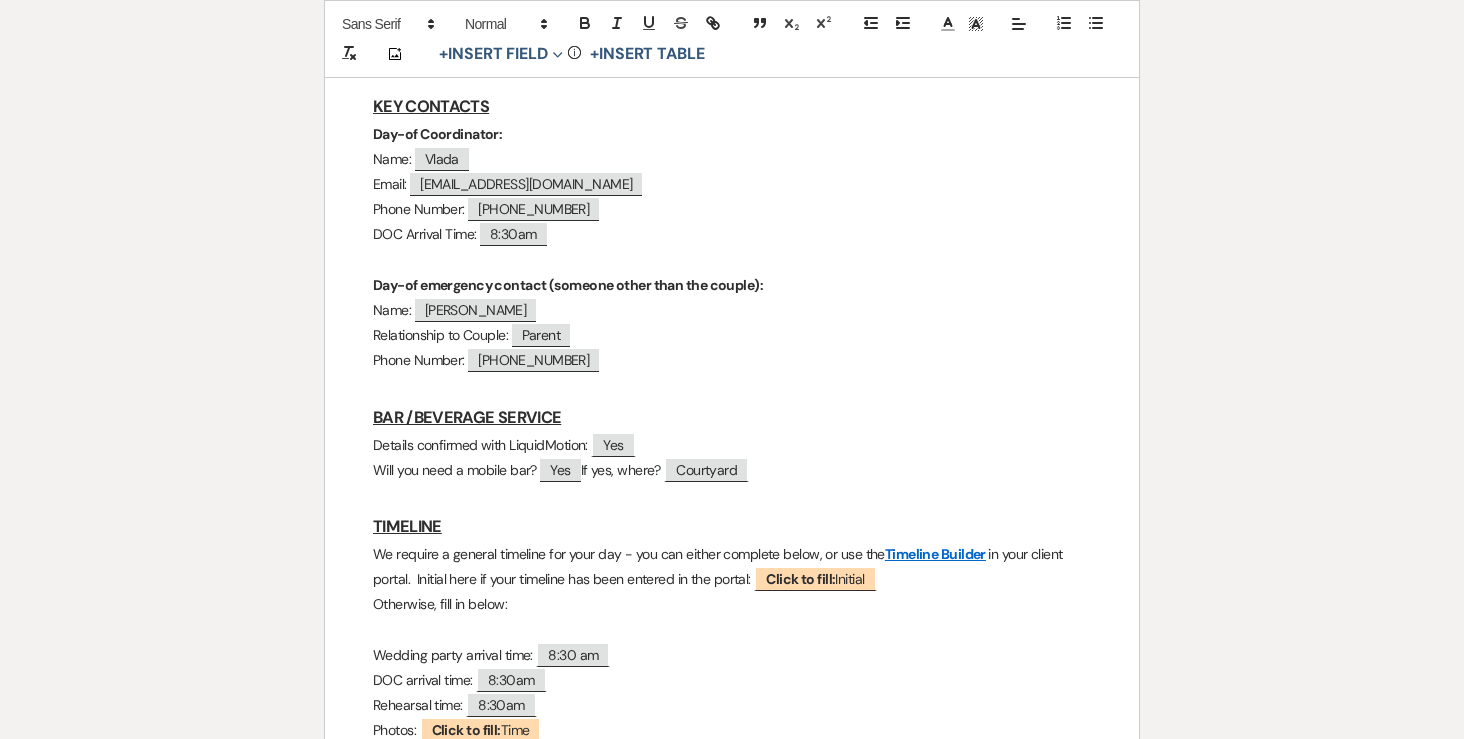 click on "[EMAIL_ADDRESS][DOMAIN_NAME]" at bounding box center [526, 184] 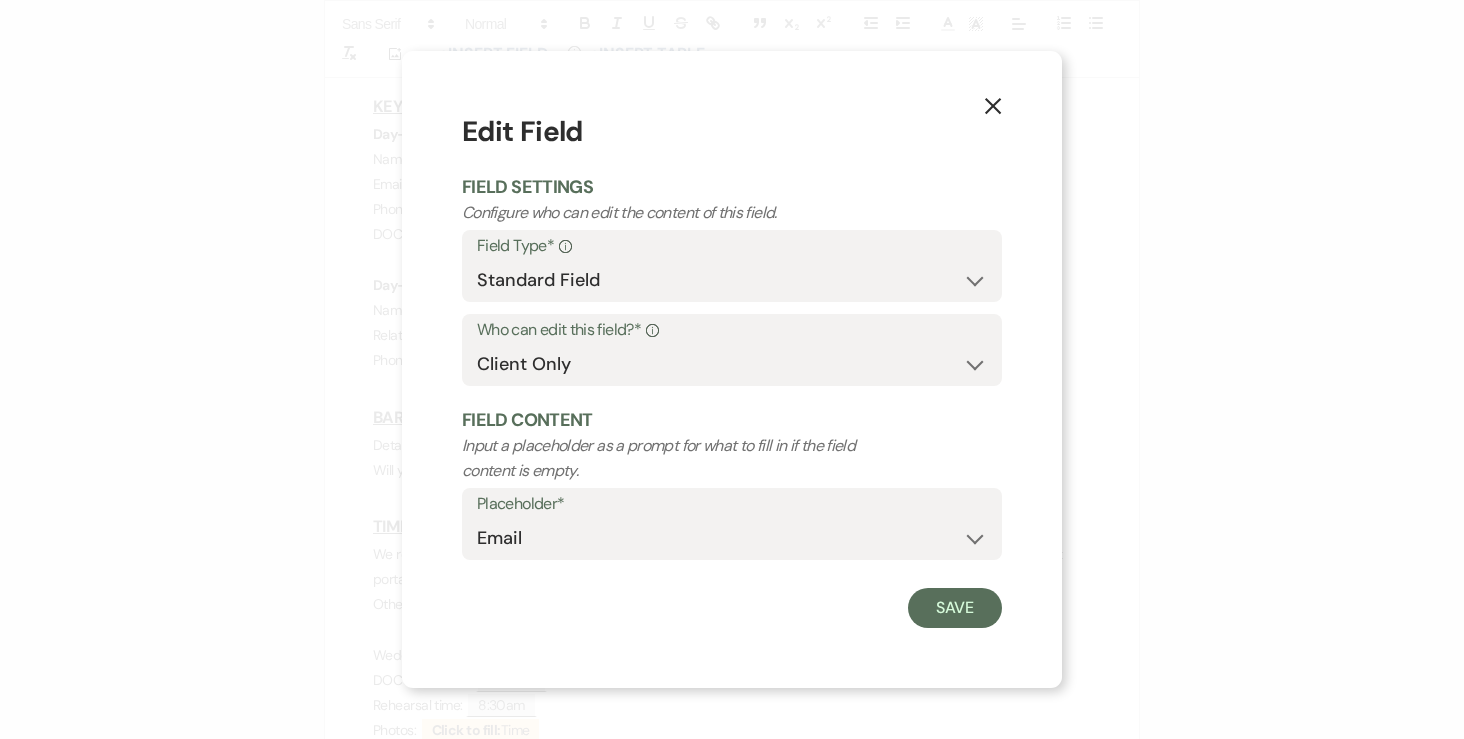 click on "X" 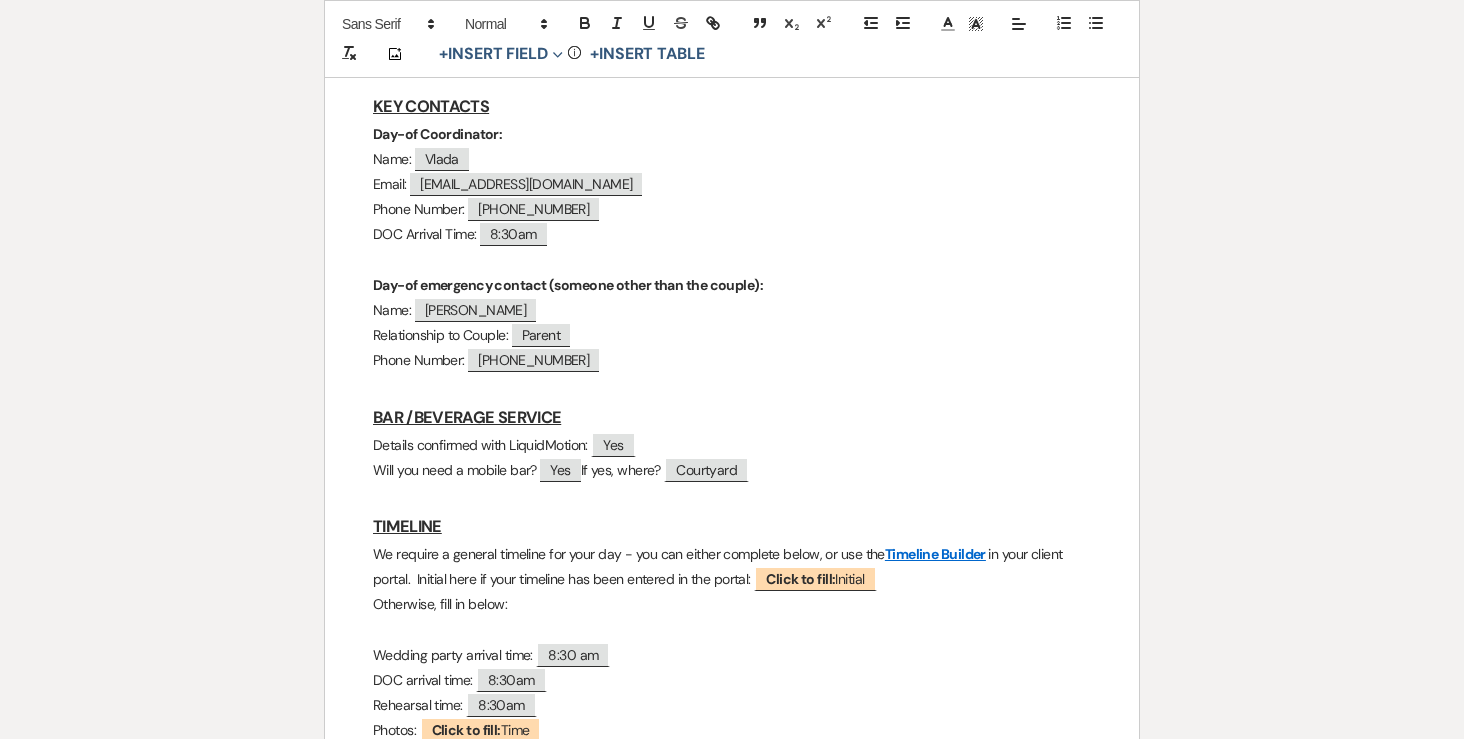 click on "Email:  ﻿
[EMAIL_ADDRESS][DOMAIN_NAME]
﻿" at bounding box center (732, 184) 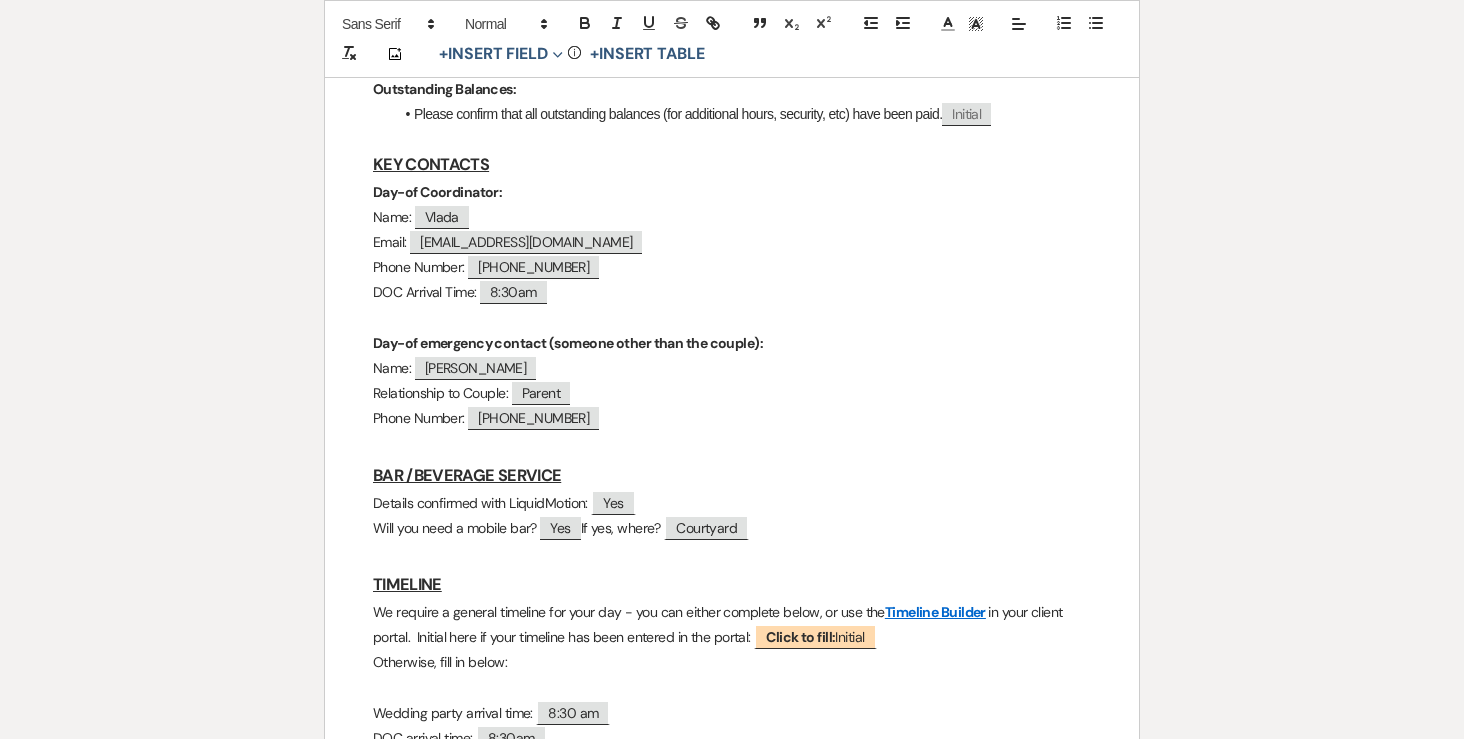 scroll, scrollTop: 1349, scrollLeft: 0, axis: vertical 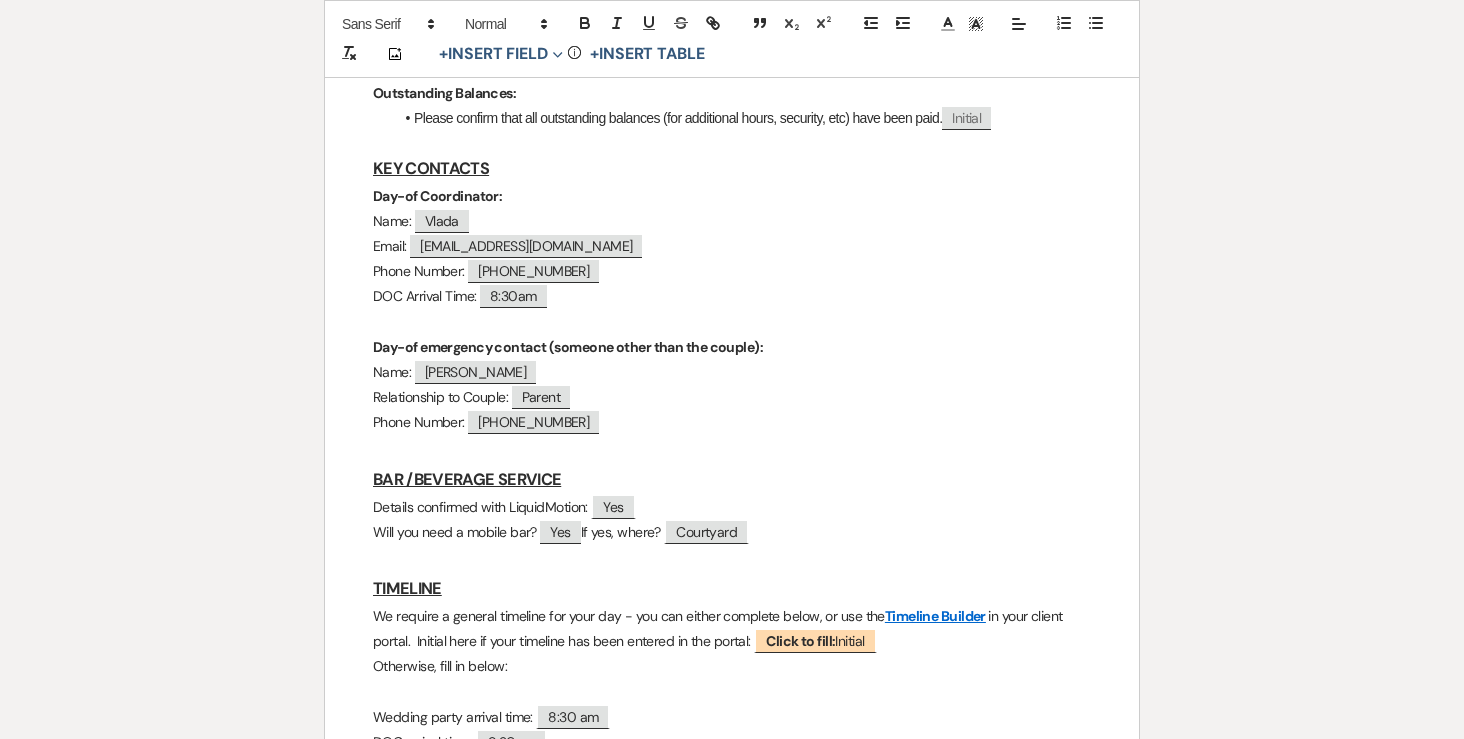 click on "KEY CONTACTS" at bounding box center (732, 168) 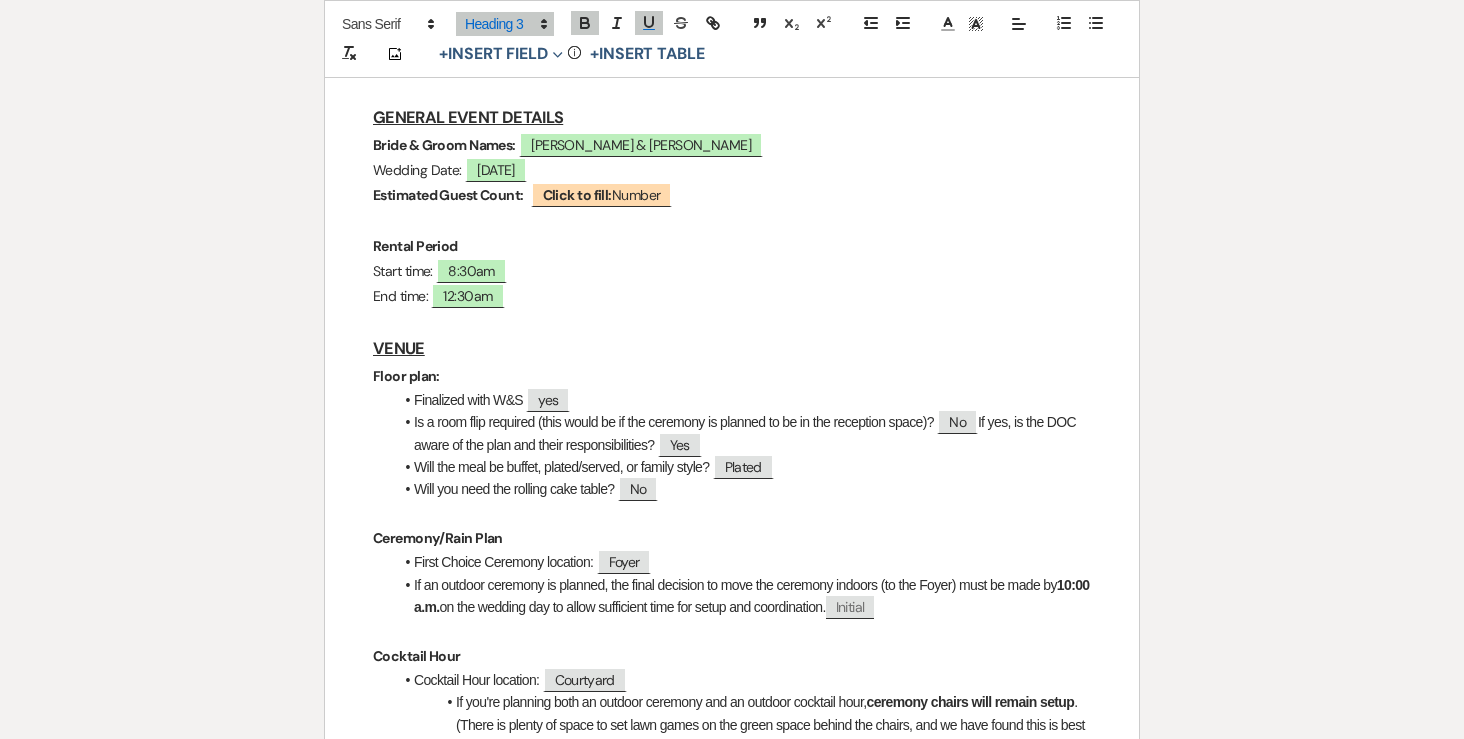 scroll, scrollTop: 0, scrollLeft: 0, axis: both 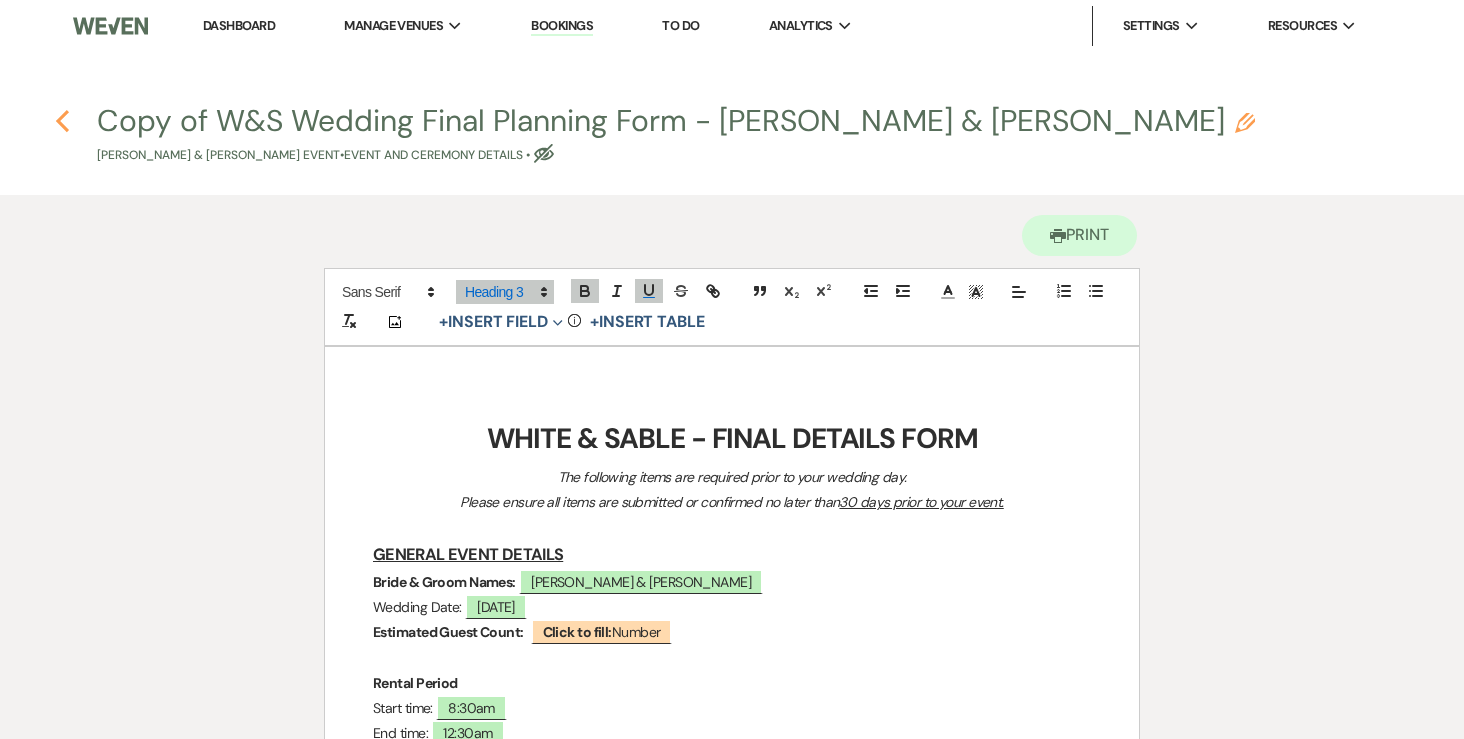 click on "Previous" 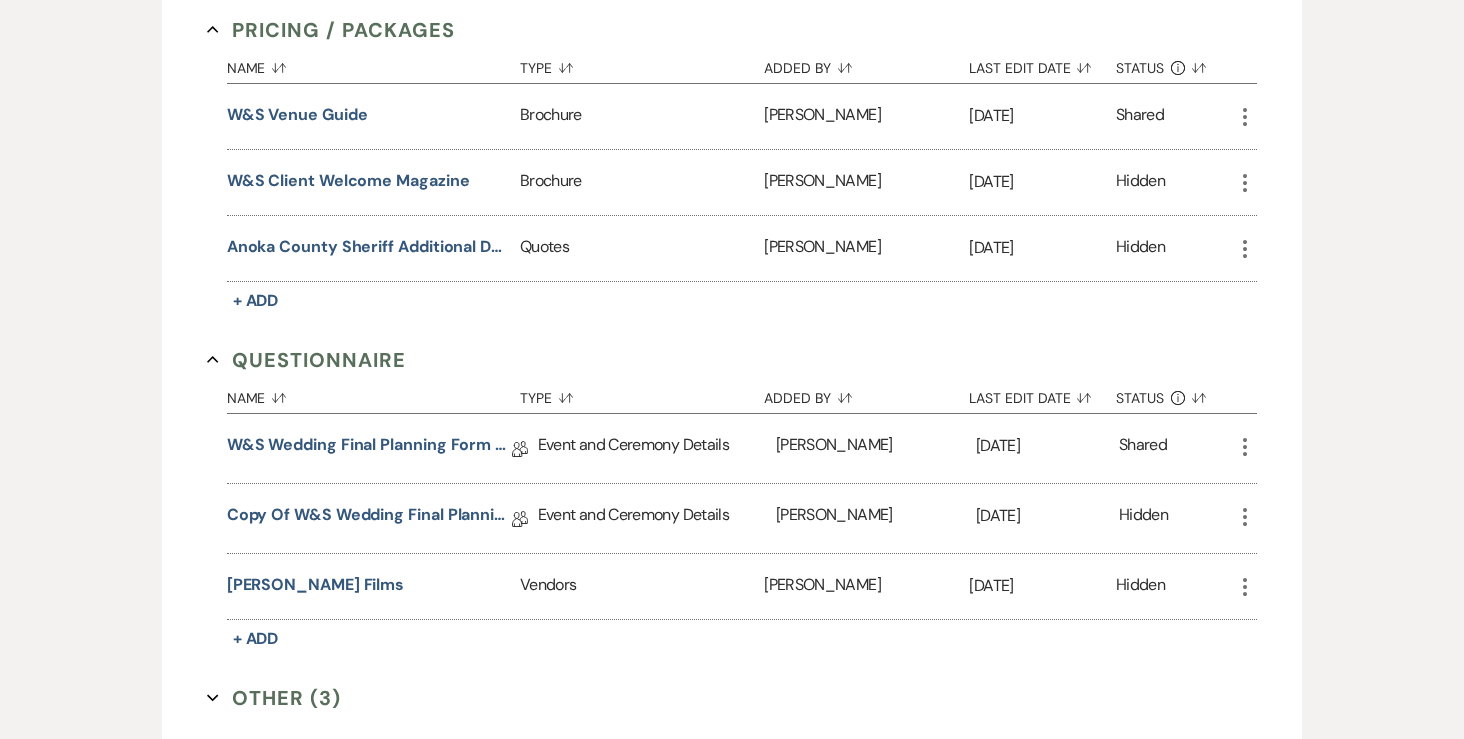 click on "Messages Tasks Payments Vendors Rental Overview Timeline Docs & Files Contacts Notes + Add Manage Documents & Files Add event–related files and documents for easy reference. Collab Doc   Collaborative document Certificates of Insurance Collapse Name   Sort Default Type   Sort Default Added By   Sort Default Last Edit Date   Sort Default Status Info   Sort Default COI Example - Caterer Vendor Certificate of Insurance [PERSON_NAME] [DATE]   Shared More COI Example - General Vendor Vendor Certificate of Insurance [PERSON_NAME] [DATE]   Shared More COI Example - Planner Vendor Certificate of Insurance [PERSON_NAME] [DATE]   Shared More COI Example - UAV Vendor Certificate of Insurance [PERSON_NAME] [DATE]   Shared More [PERSON_NAME] Certificate of Insurance [PERSON_NAME] [DATE]   Shared More [PERSON_NAME] Certificate of Insurance [PERSON_NAME] [DATE]   Shared More Fable COI Vendor Certificate of Insurance [PERSON_NAME] [DATE]   Shared More" at bounding box center (732, -836) 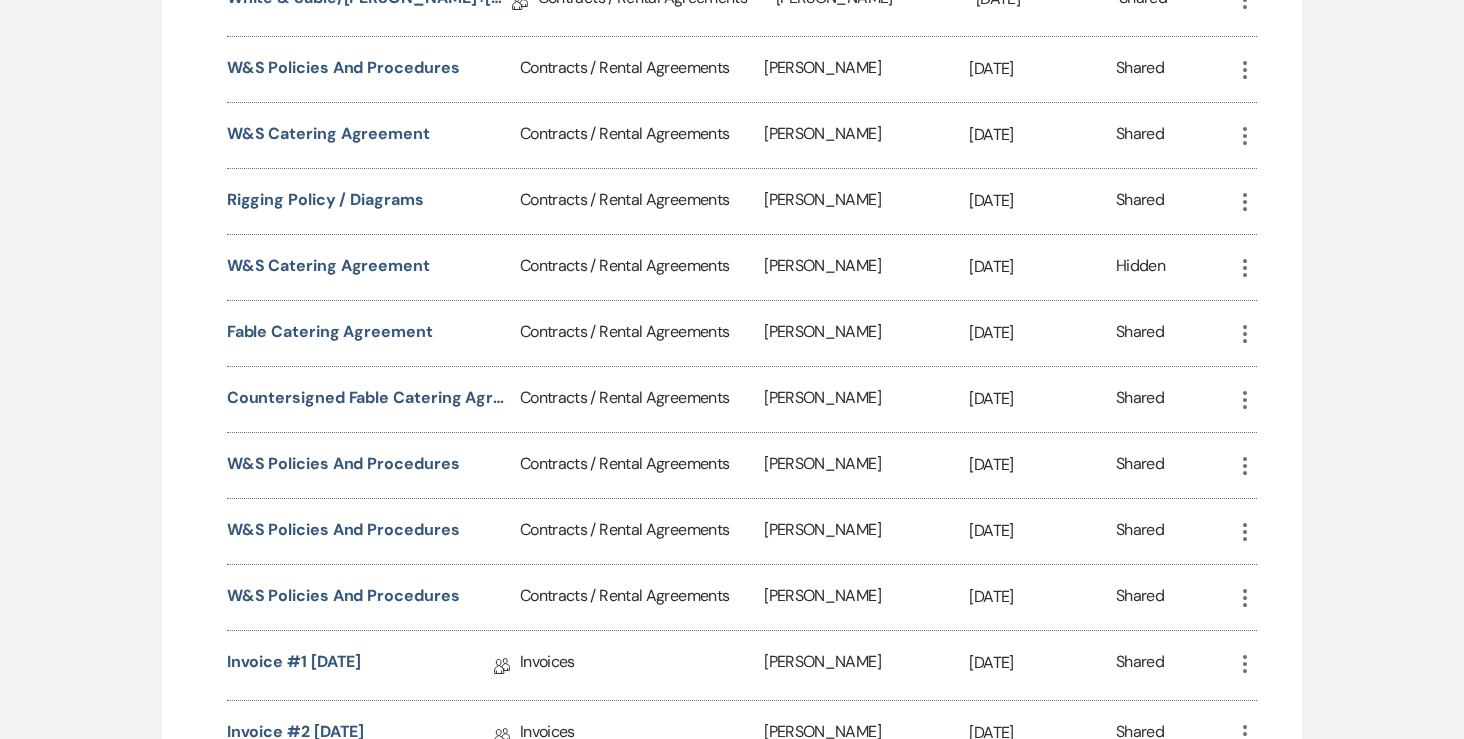 scroll, scrollTop: 0, scrollLeft: 0, axis: both 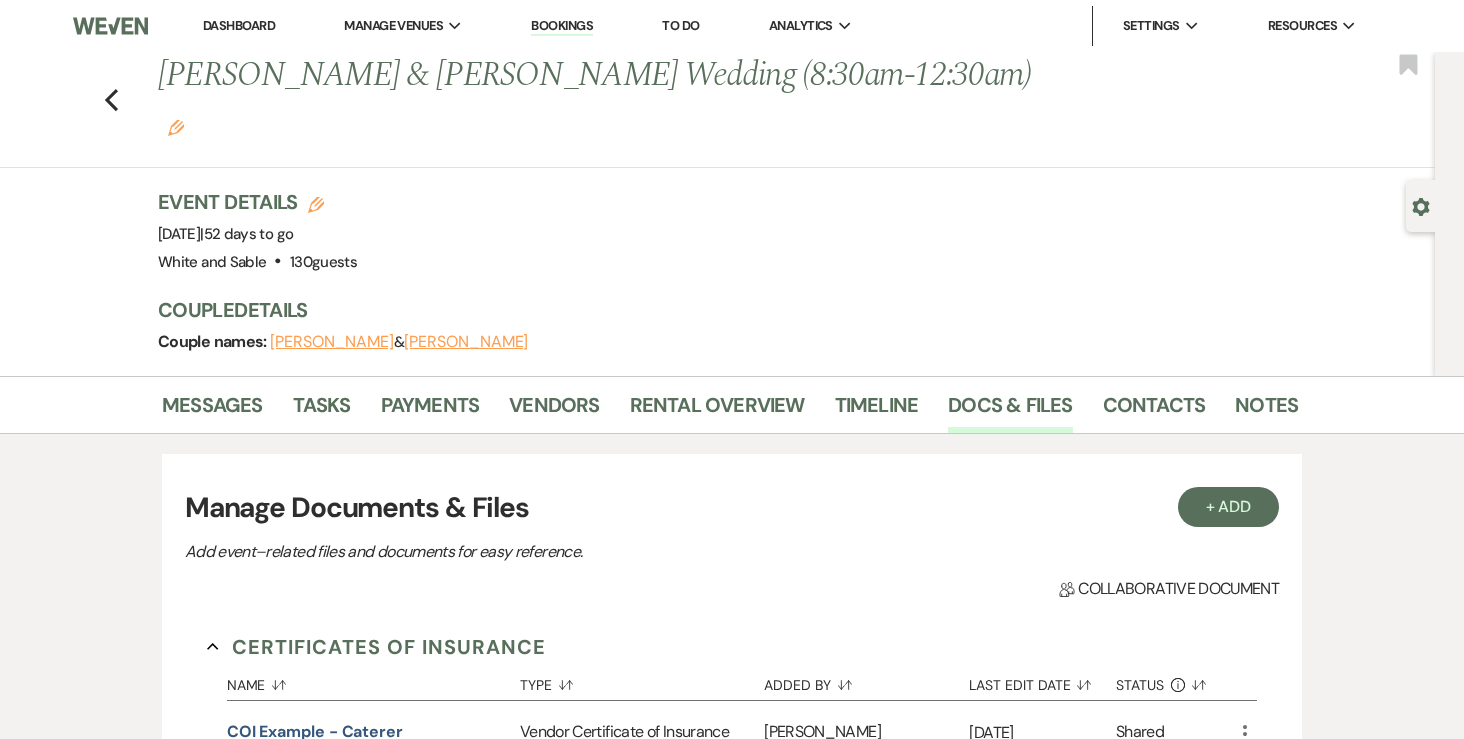 click on "Dashboard" at bounding box center [239, 25] 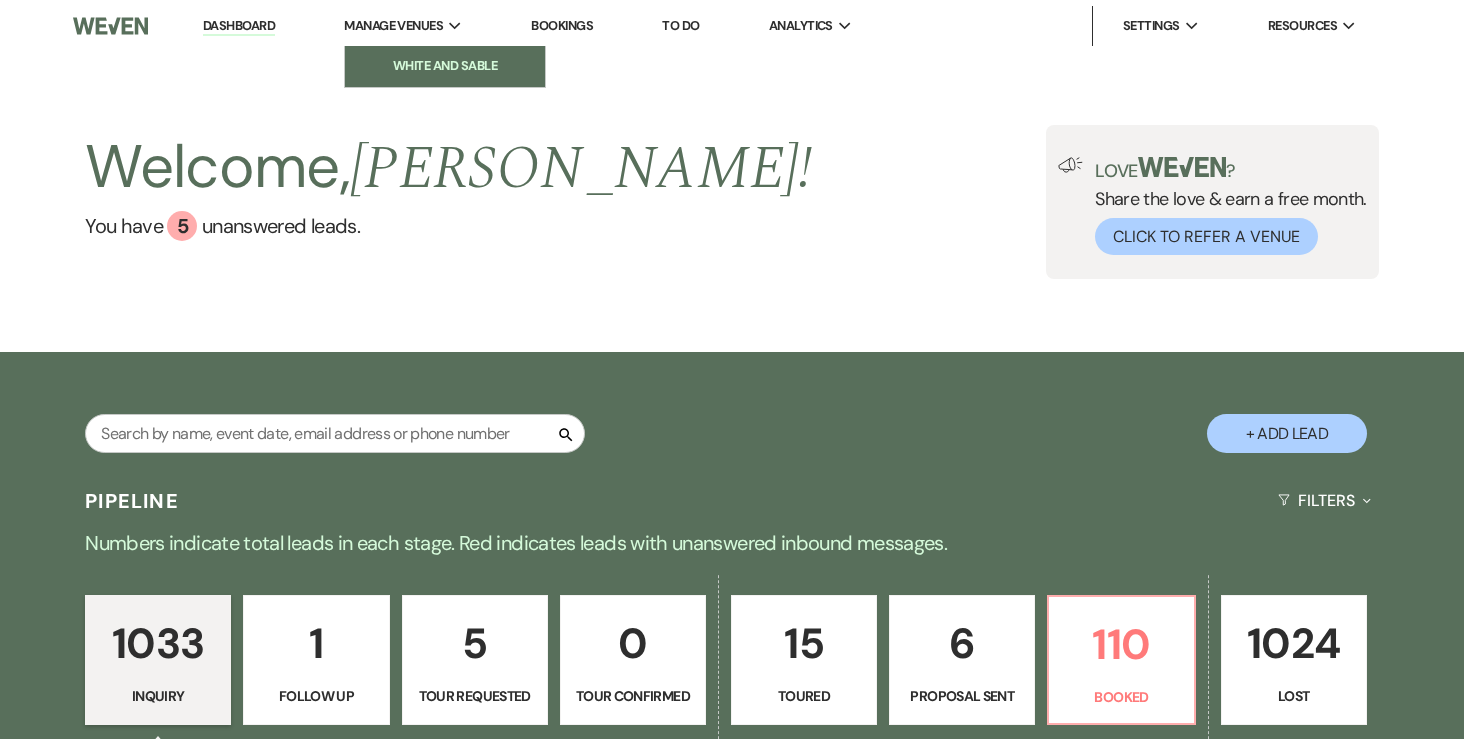 click on "White and Sable" at bounding box center (445, 66) 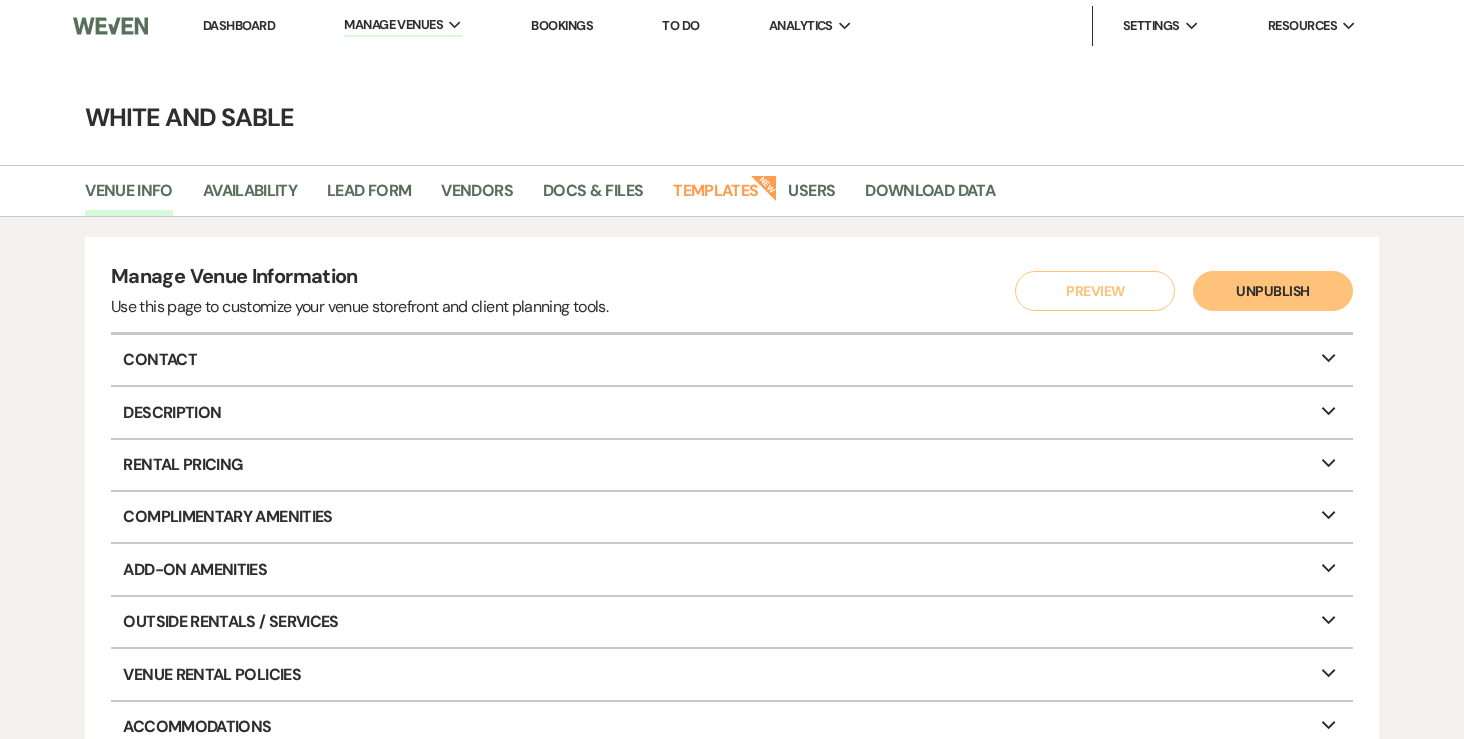 scroll, scrollTop: 9, scrollLeft: 0, axis: vertical 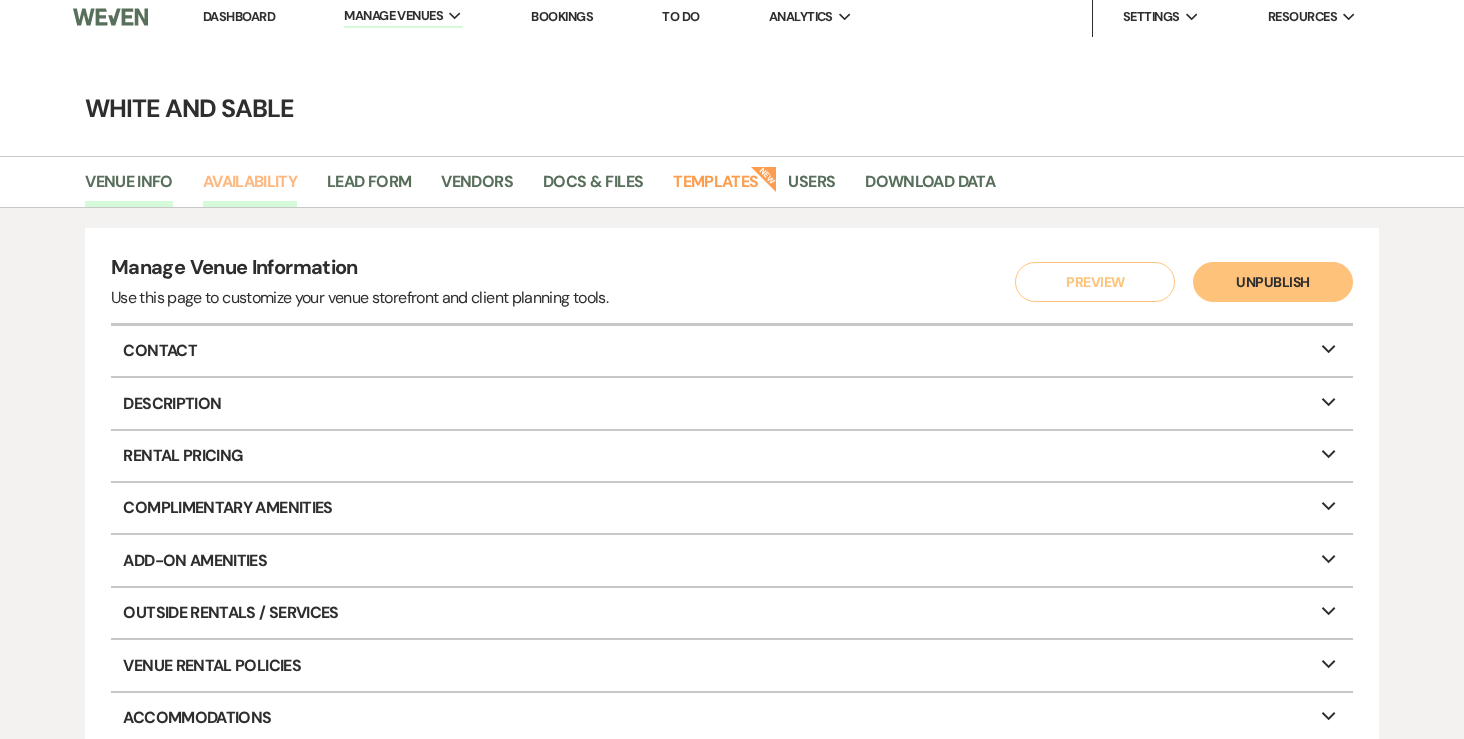 click on "Availability" at bounding box center [250, 188] 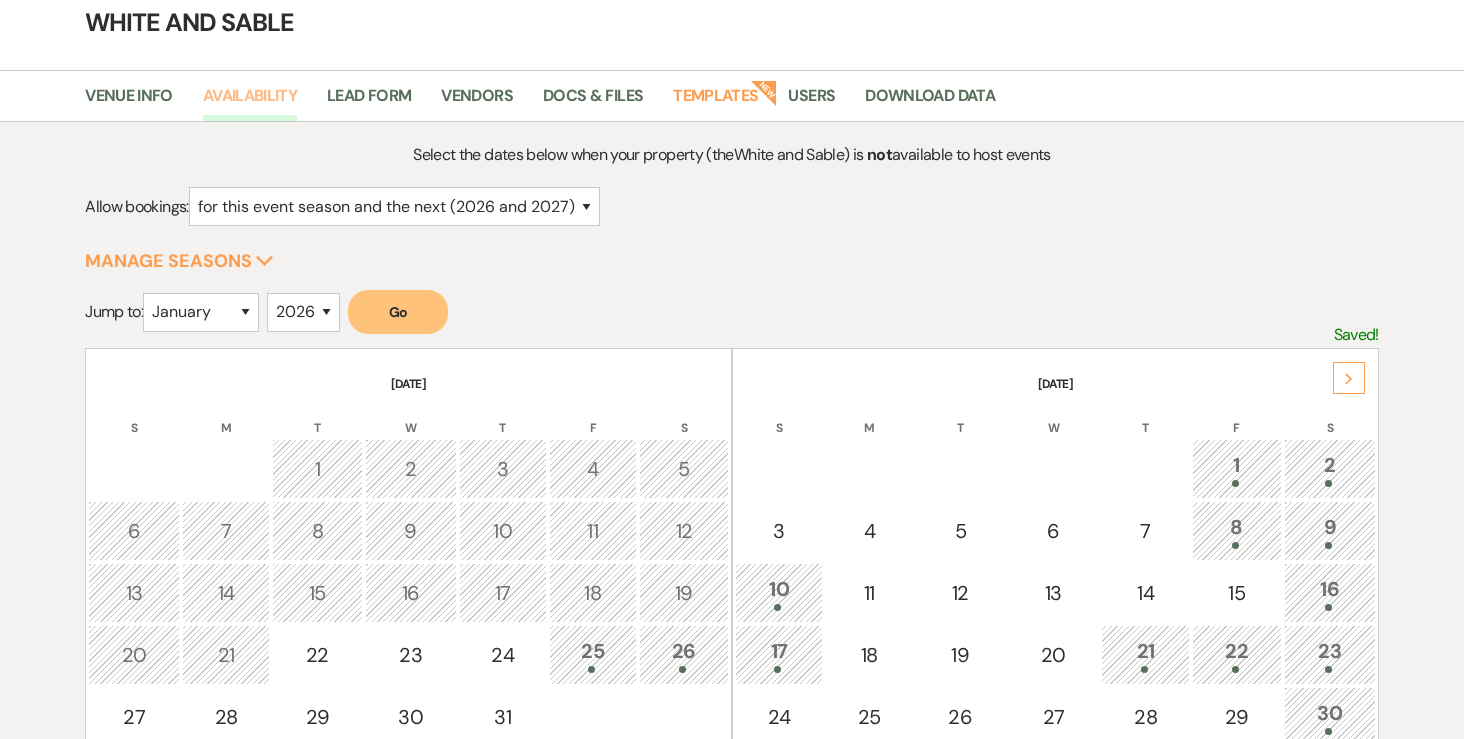 scroll, scrollTop: 111, scrollLeft: 0, axis: vertical 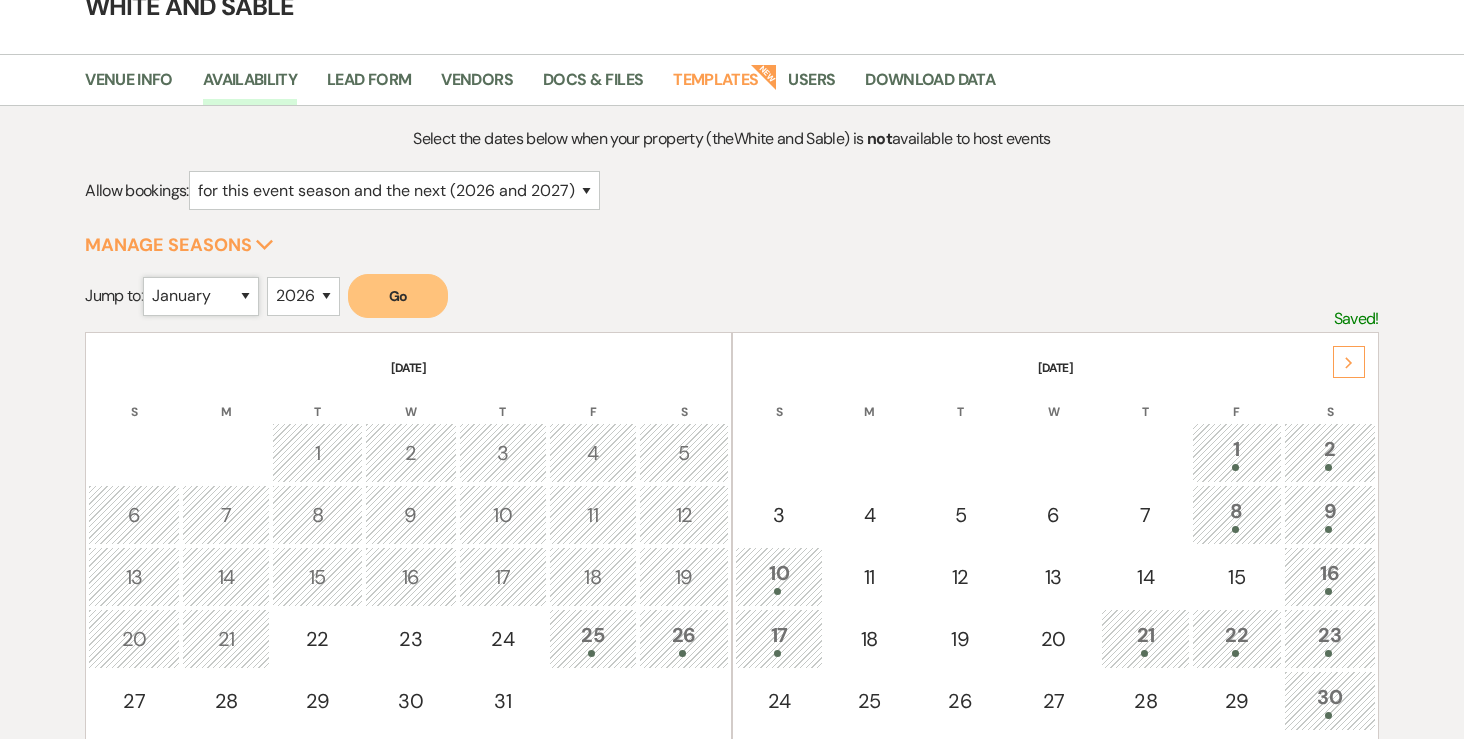 click on "January February March April May June July August September October November December" at bounding box center (201, 296) 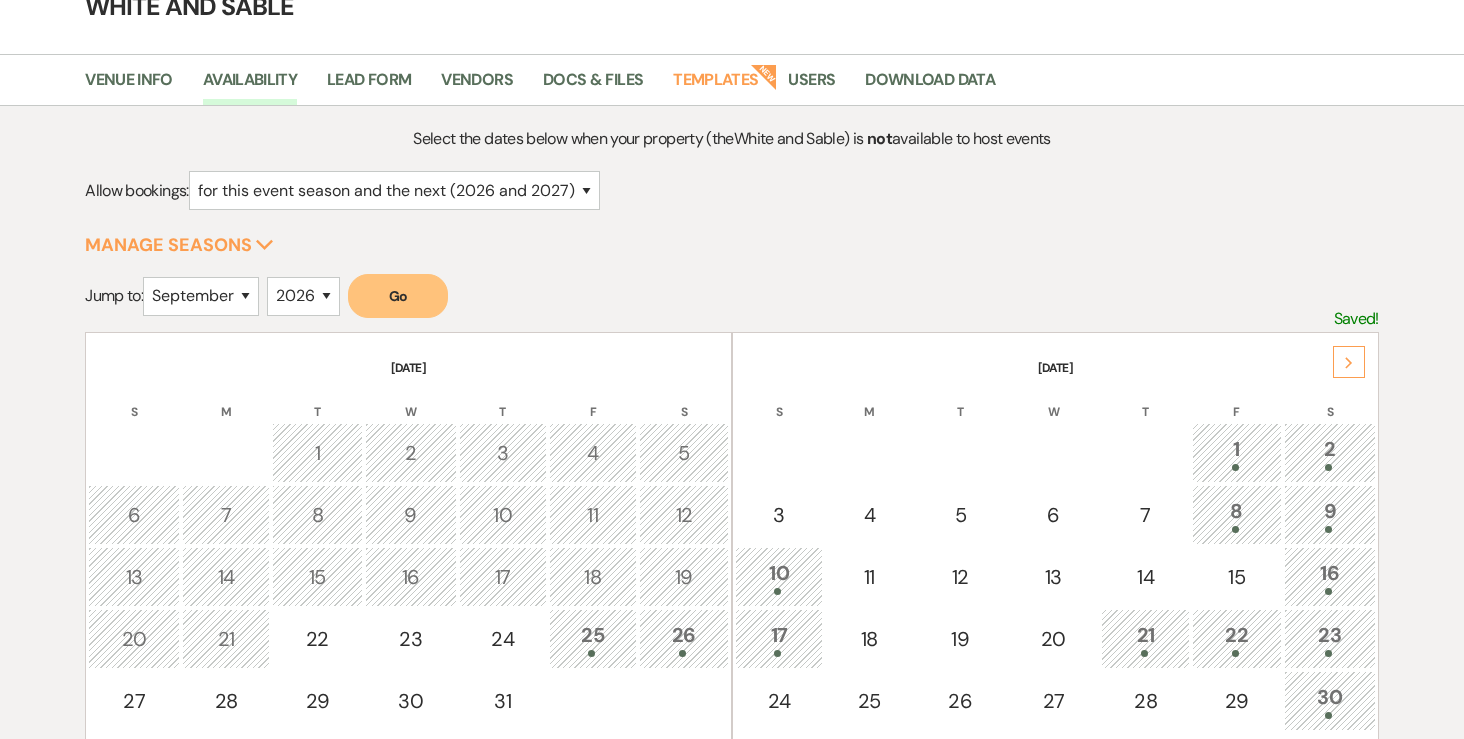 click on "2025 2026 2027 2028 2029" at bounding box center (303, 304) 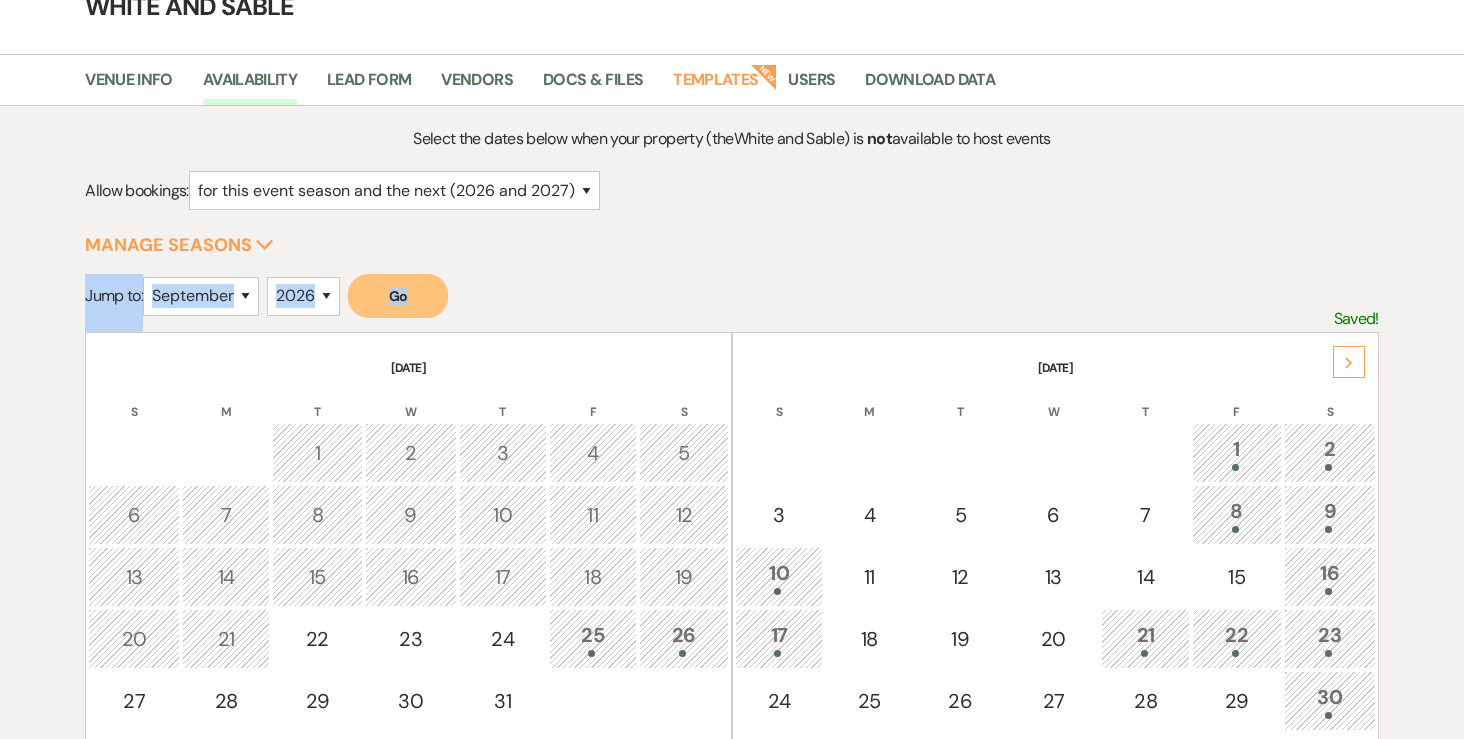 click on "2025 2026 2027 2028 2029" at bounding box center [303, 304] 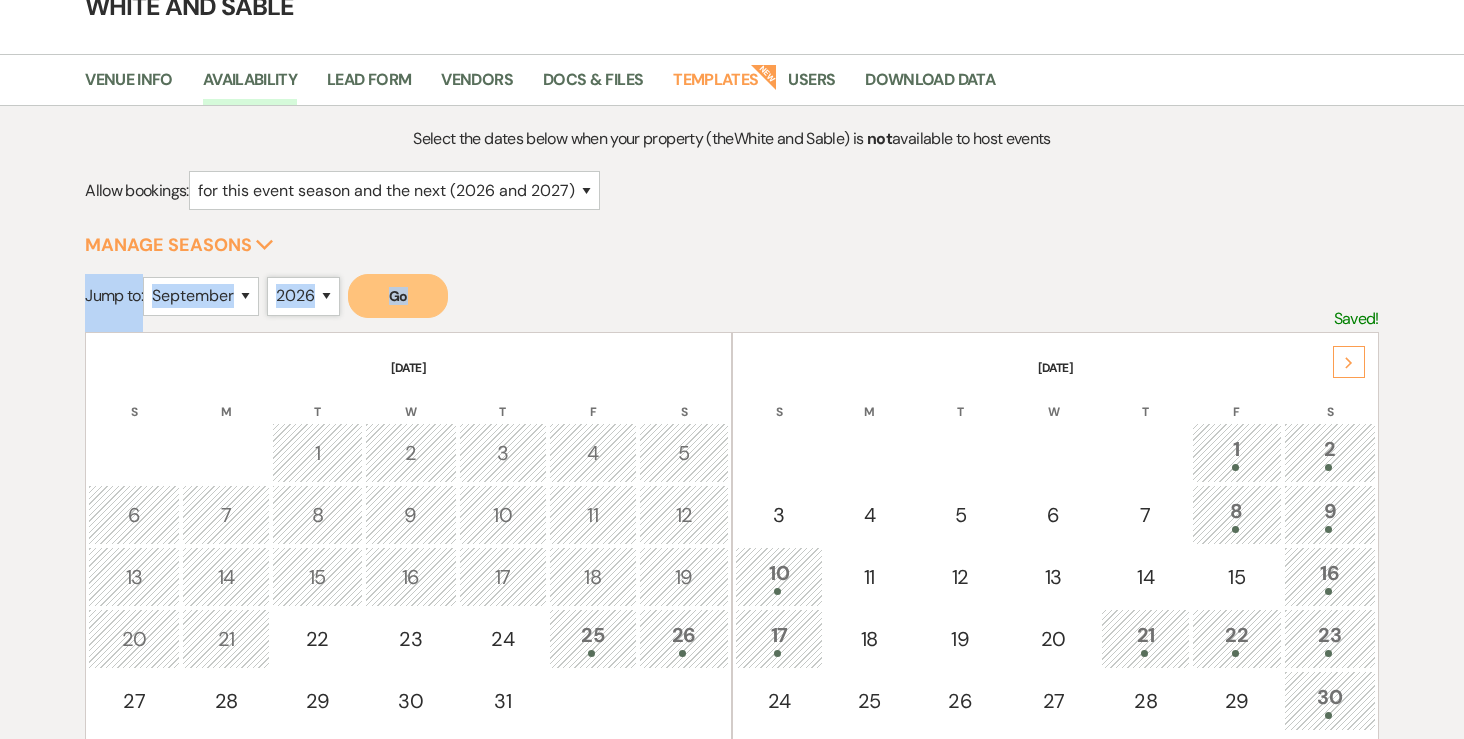 click on "2025 2026 2027 2028 2029" at bounding box center [303, 296] 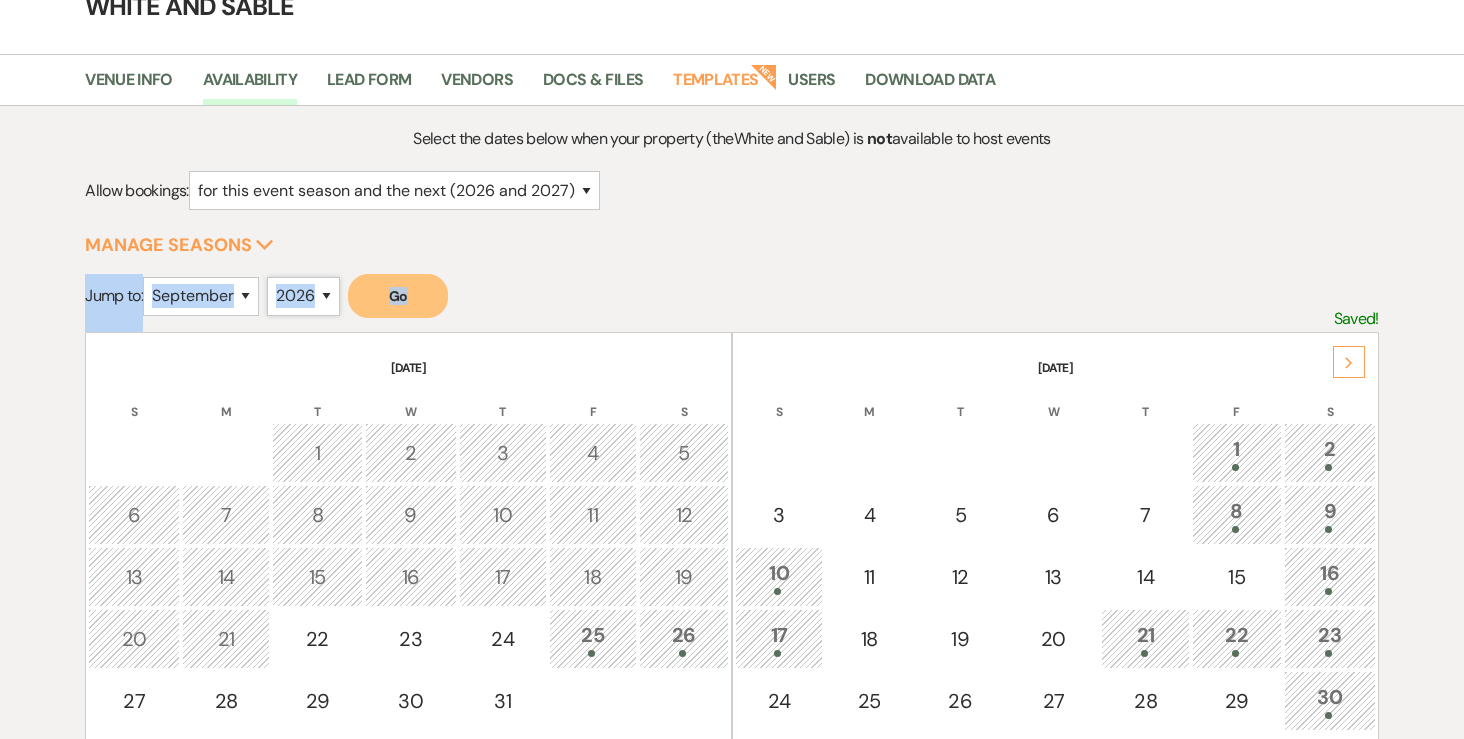 select on "2025" 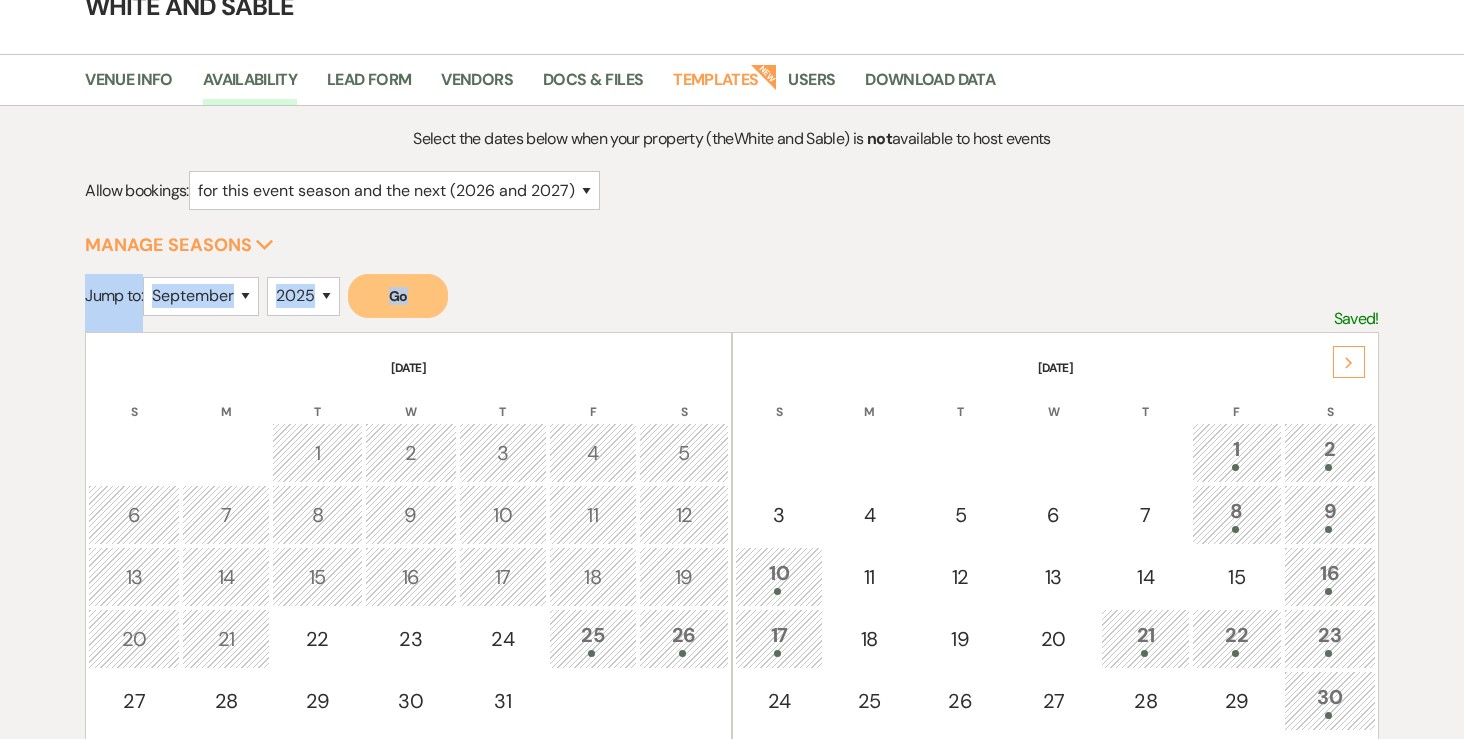 click on "Go" at bounding box center (398, 296) 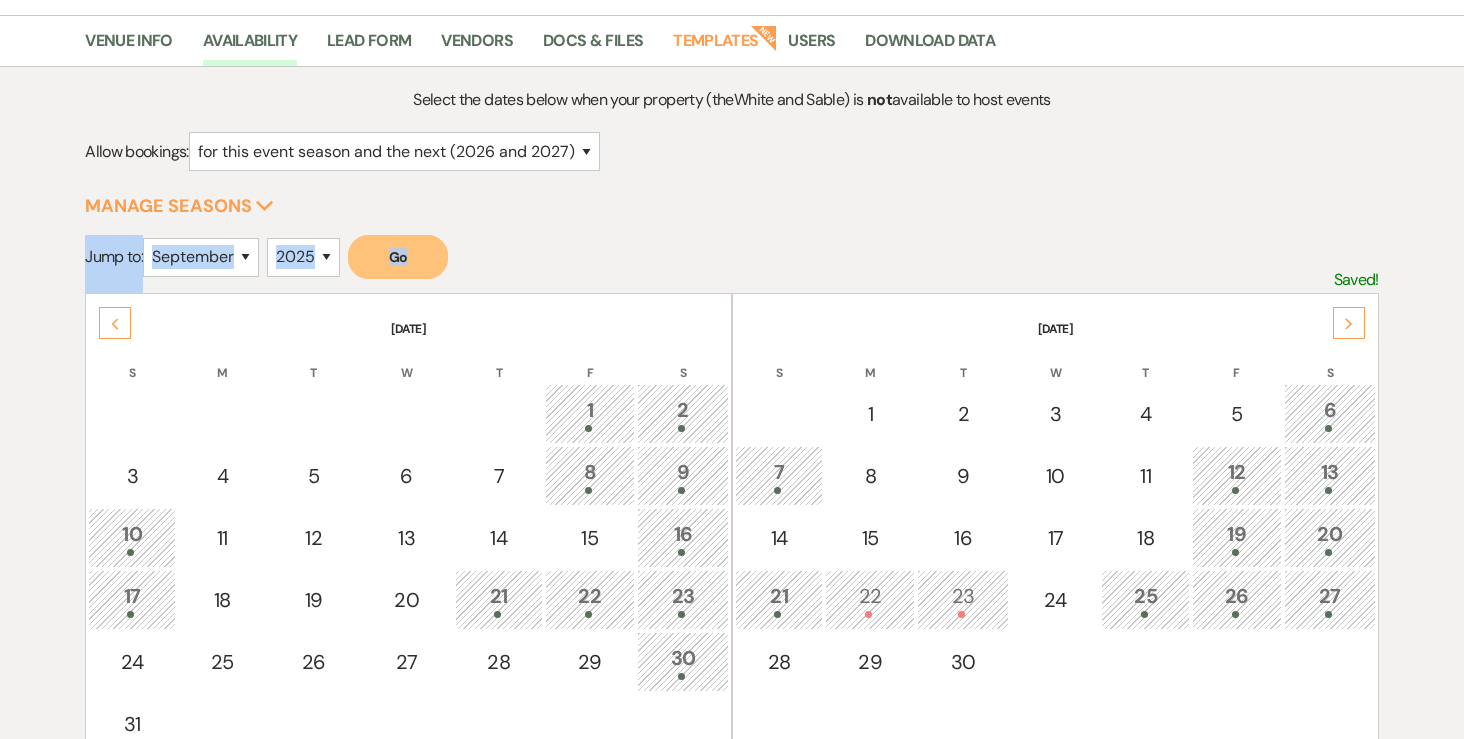 scroll, scrollTop: 175, scrollLeft: 0, axis: vertical 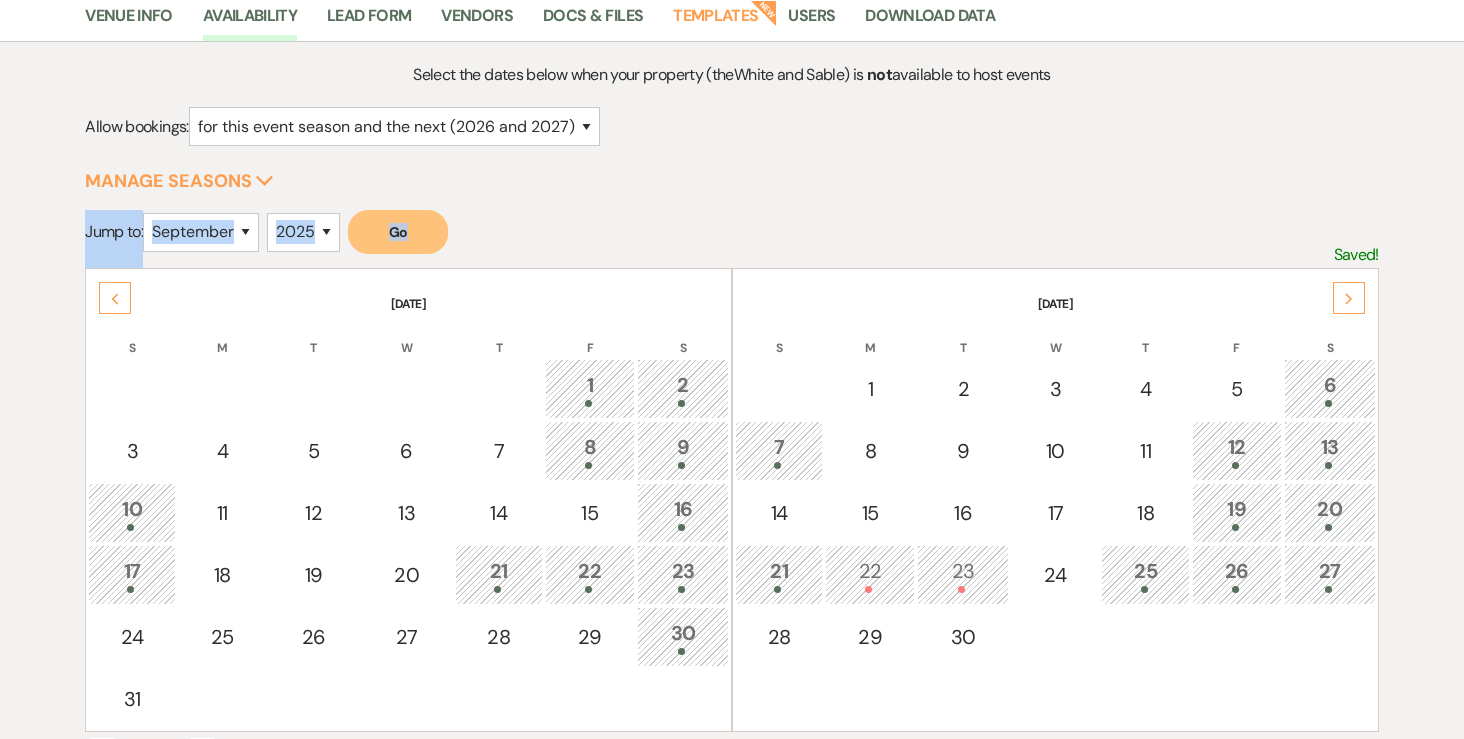 click on "Jump to:  January February March April May June July August September October November [DATE] 2026 2027 2028 2029 Go" at bounding box center [732, 239] 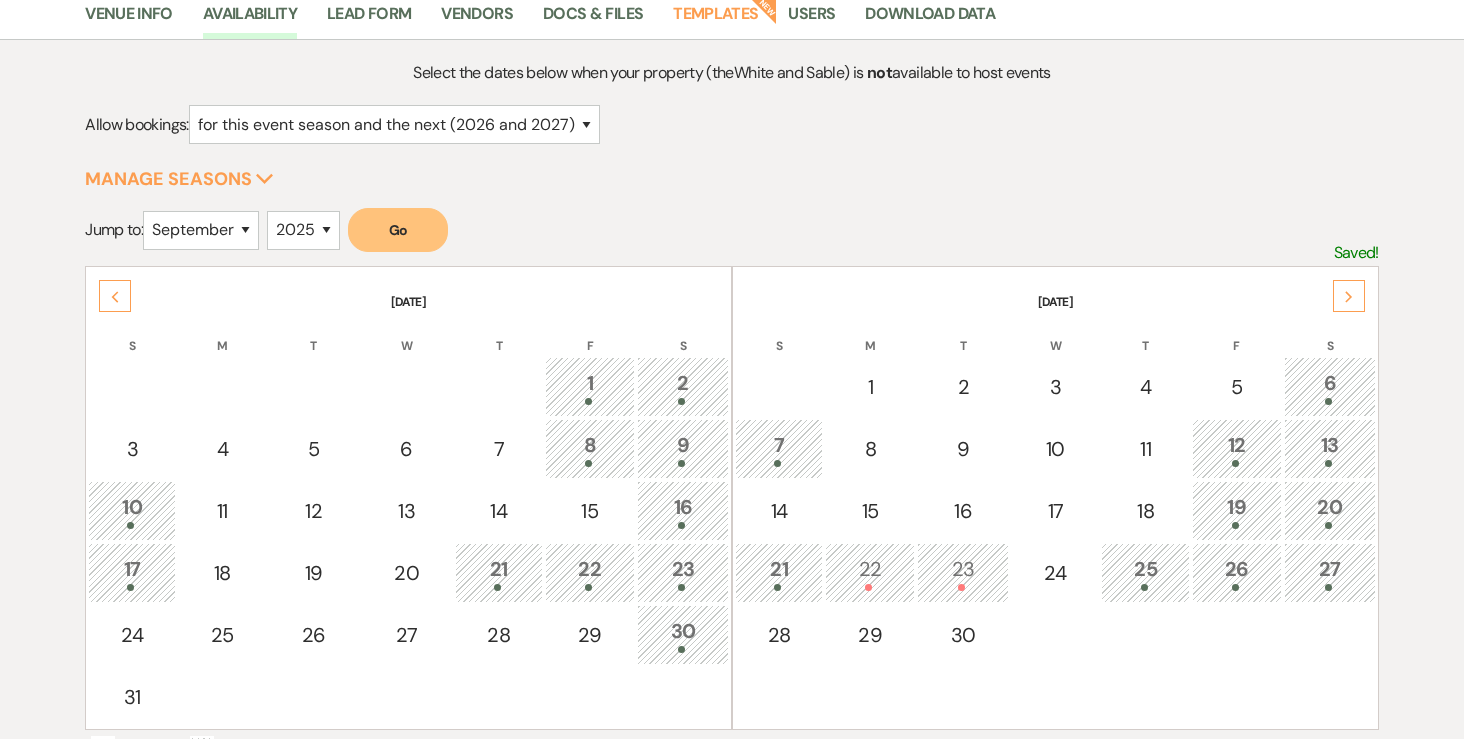scroll, scrollTop: 169, scrollLeft: 0, axis: vertical 